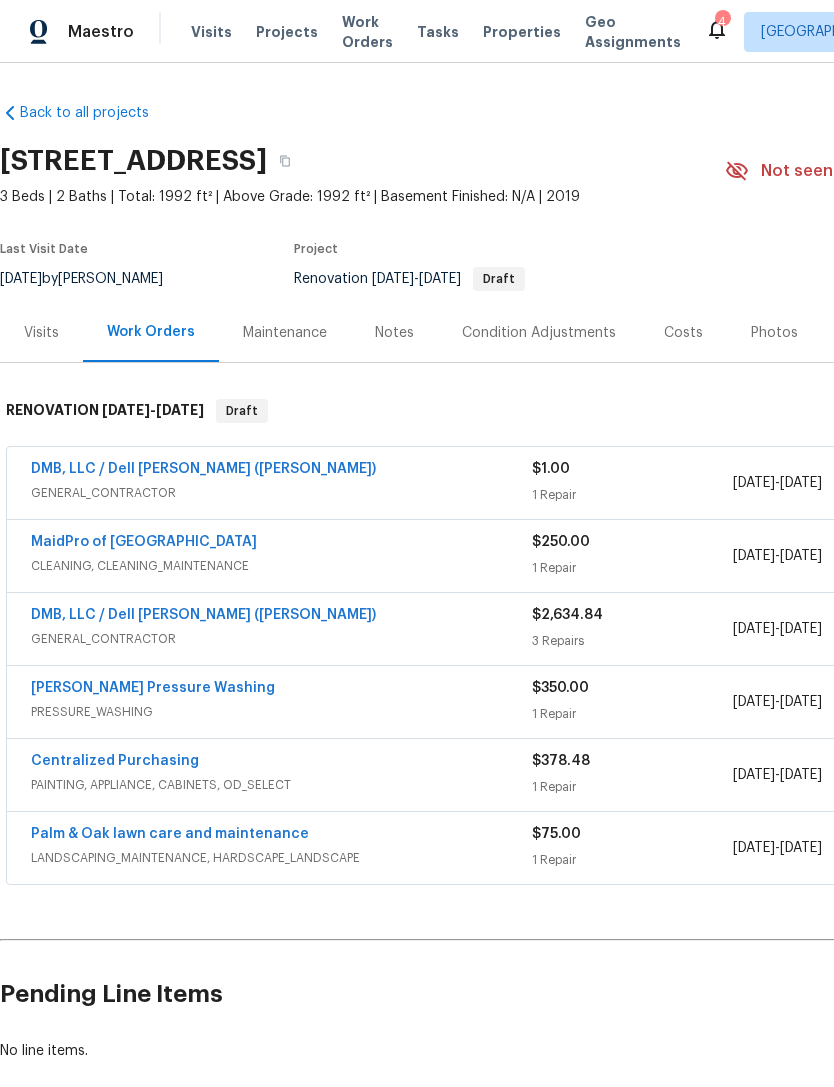 scroll, scrollTop: 0, scrollLeft: 0, axis: both 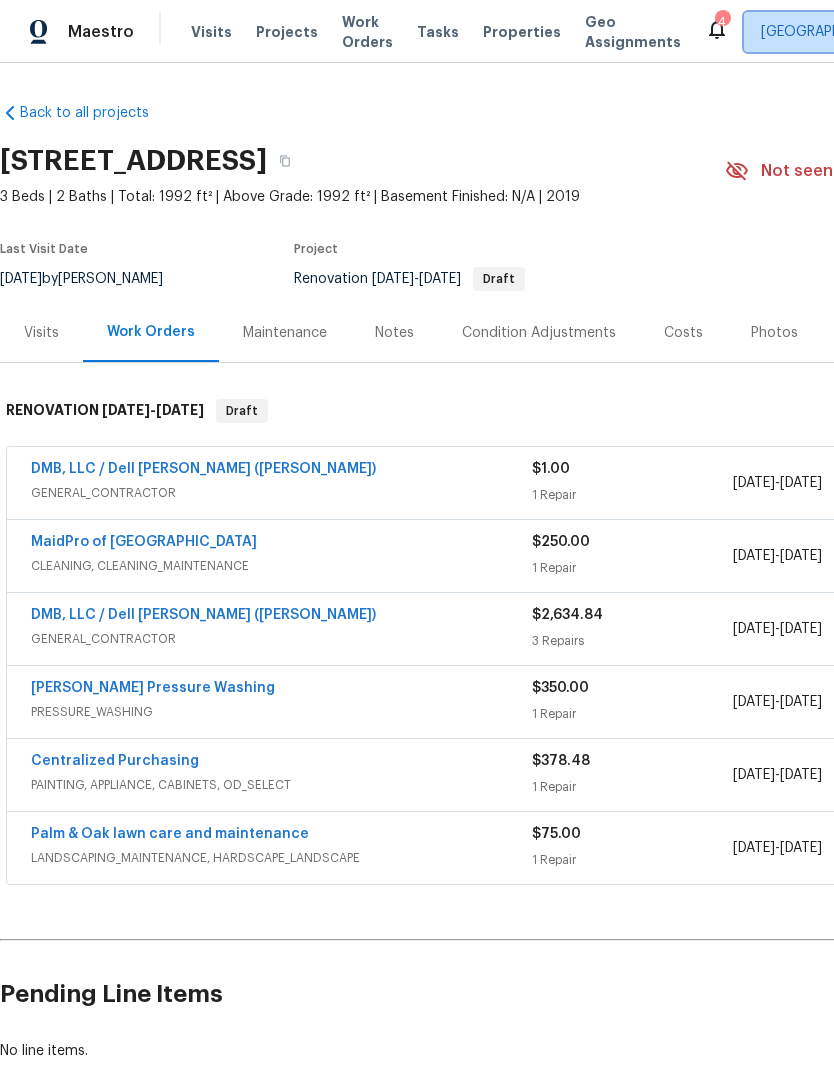 click on "[GEOGRAPHIC_DATA], [GEOGRAPHIC_DATA]" at bounding box center [903, 32] 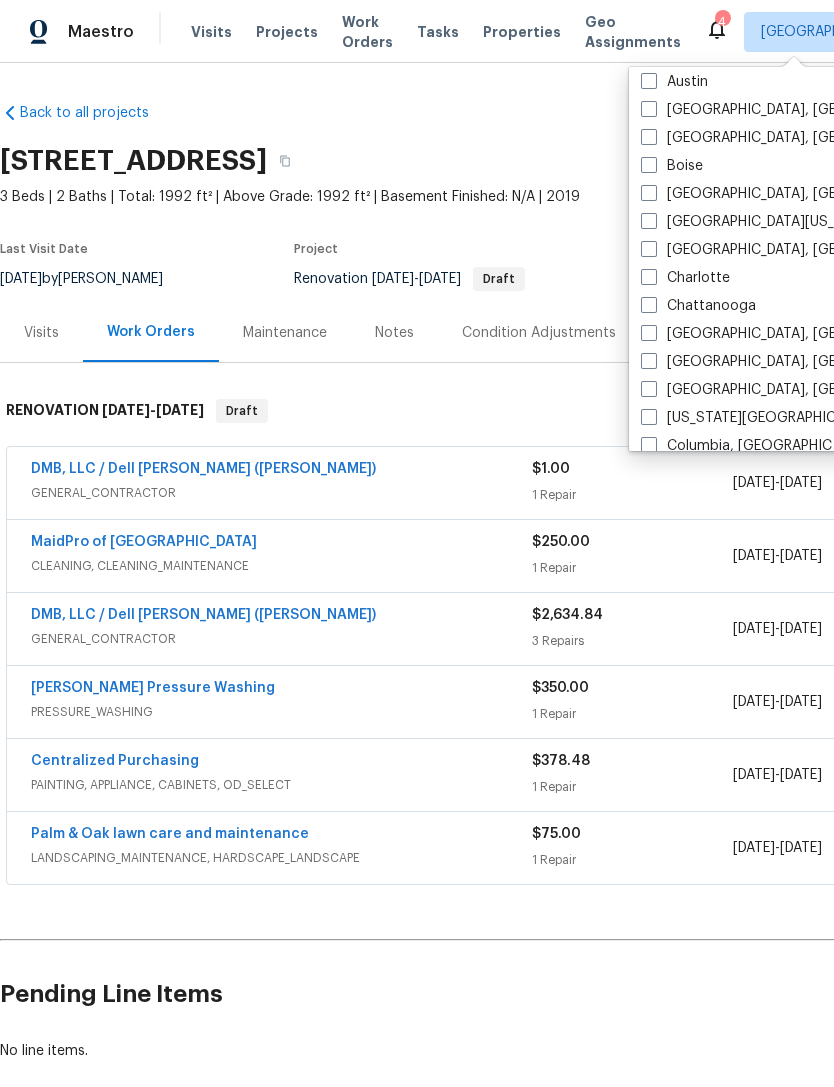 scroll, scrollTop: 92, scrollLeft: 0, axis: vertical 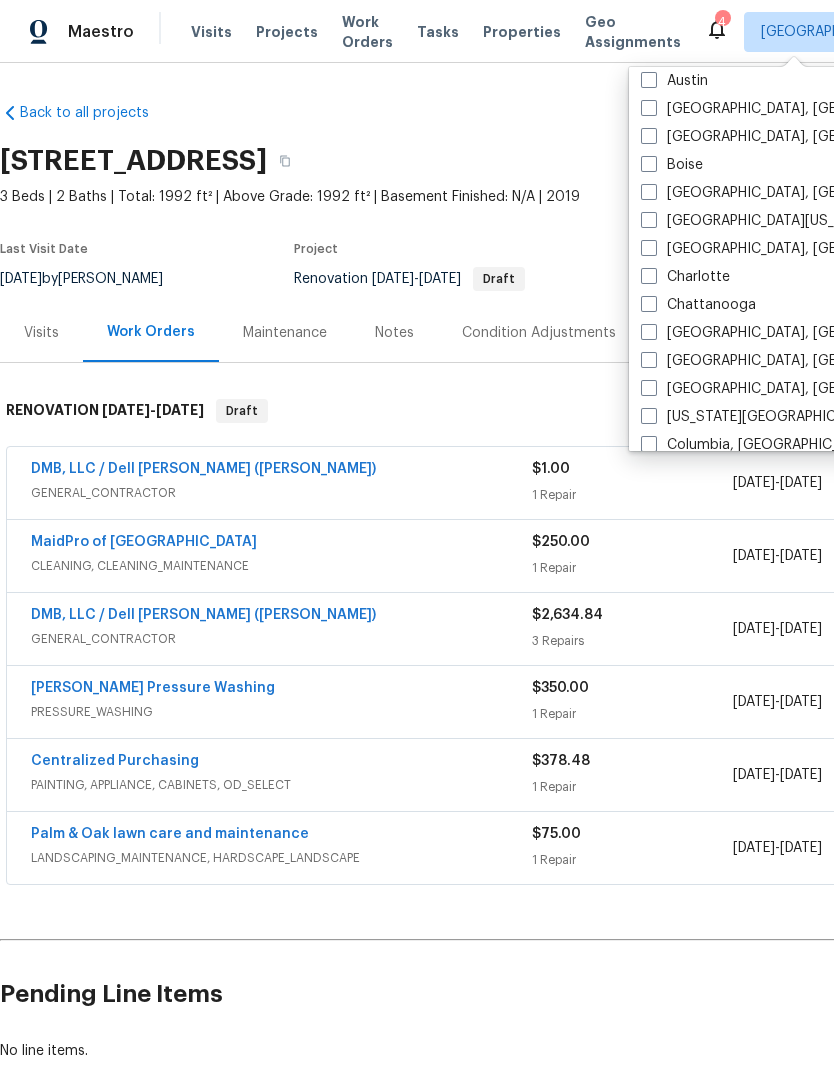 click on "Charleston, SC" at bounding box center (796, 249) 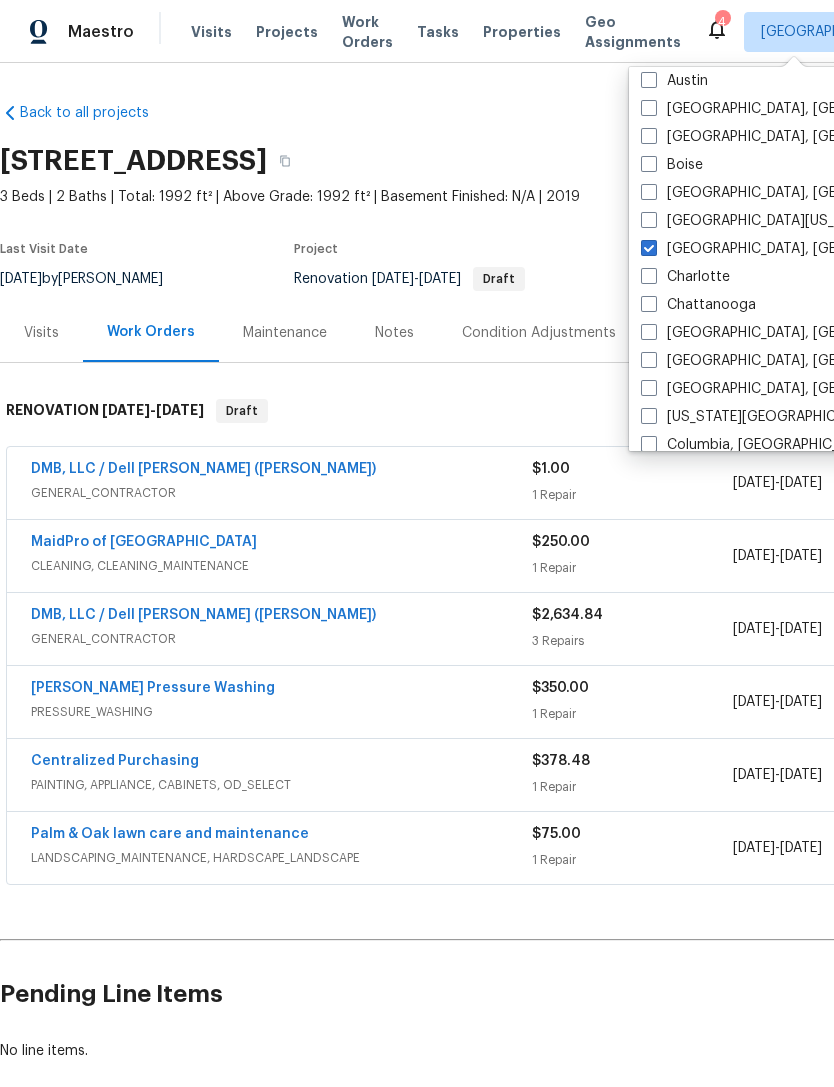 checkbox on "true" 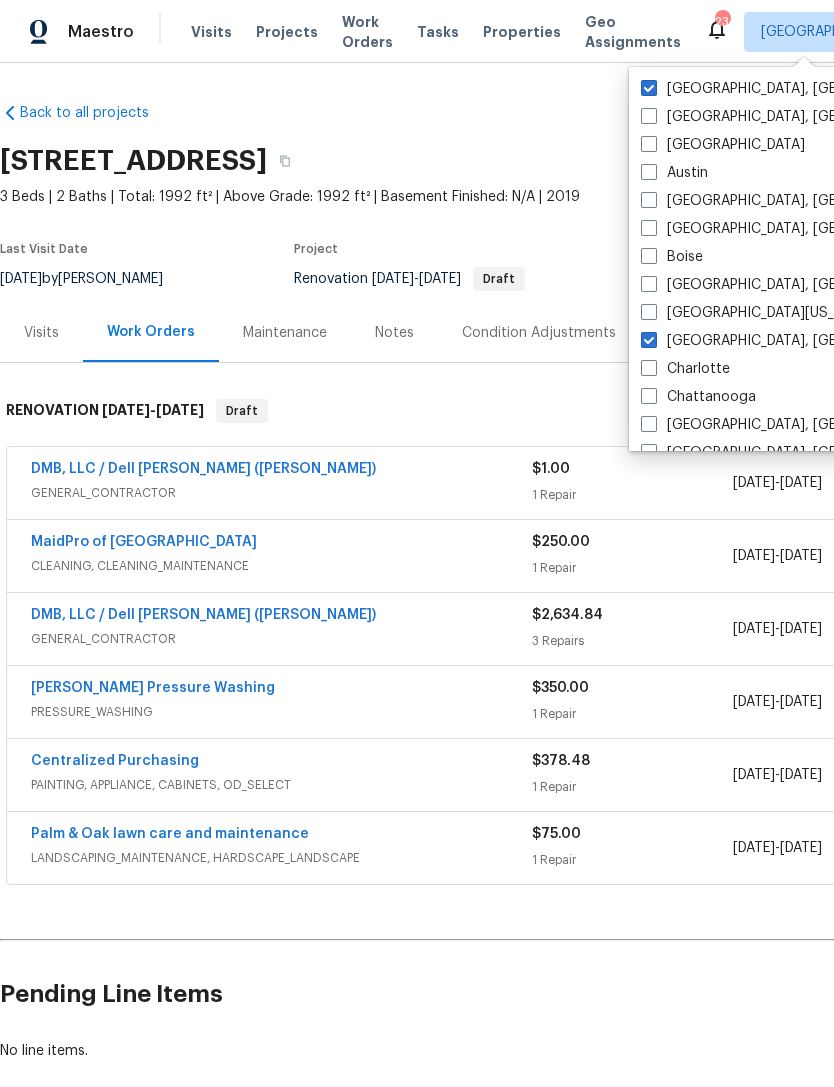 scroll, scrollTop: 0, scrollLeft: 0, axis: both 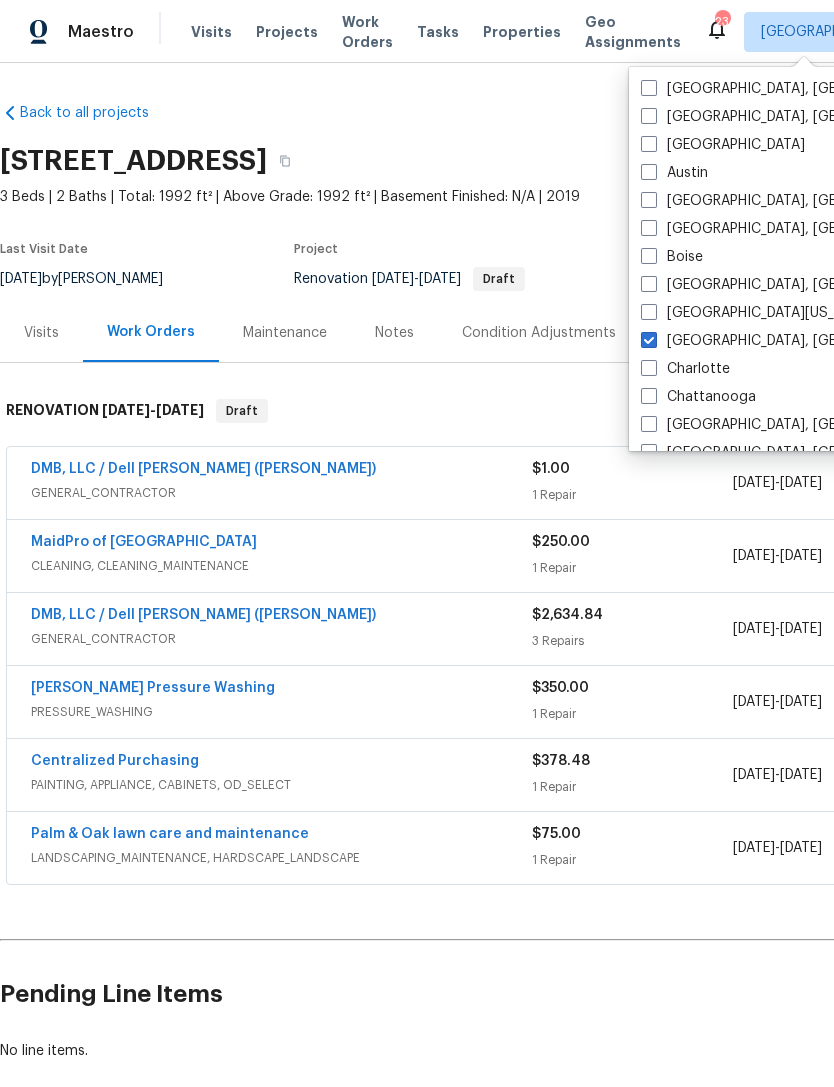 checkbox on "false" 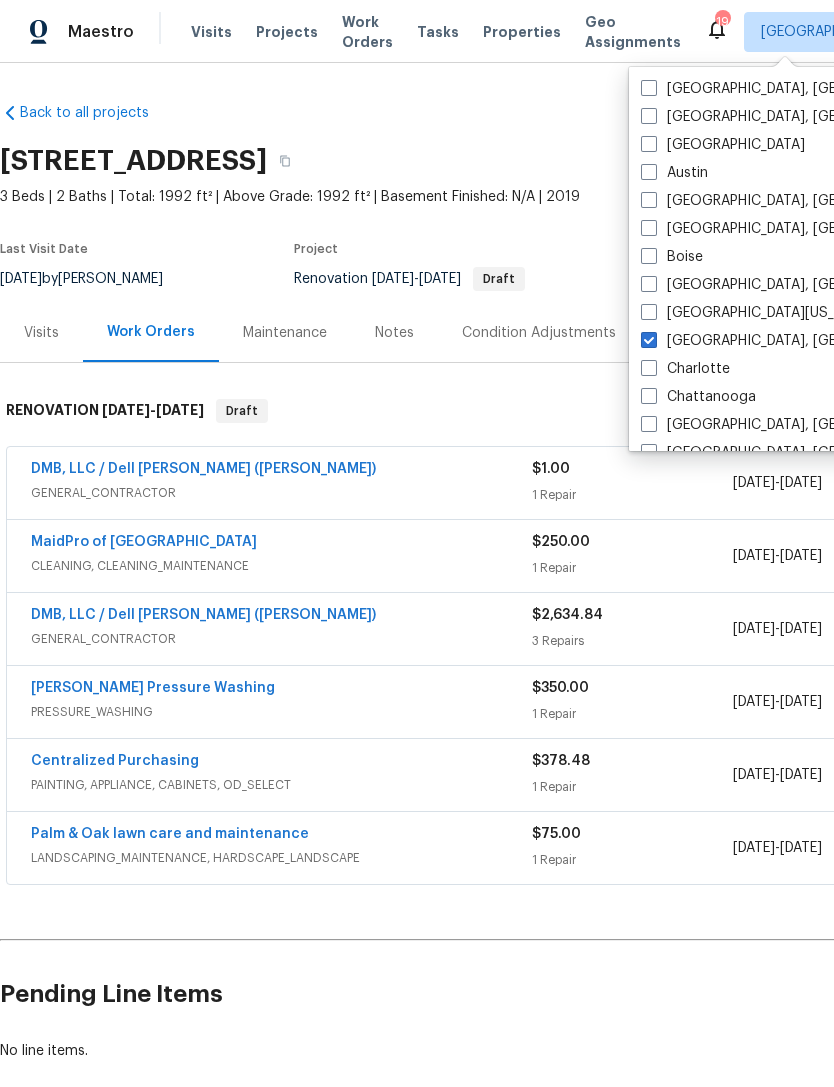click on "Back to all projects 158 Hyrne Dr, Goose Creek, SC 29445 3 Beds | 2 Baths | Total: 1992 ft² | Above Grade: 1992 ft² | Basement Finished: N/A | 2019 Not seen today Mark Seen Actions Last Visit Date 7/11/2025  by  Raymond Roberts   Project Renovation   7/15/2025  -  7/21/2025 Draft Visits Work Orders Maintenance Notes Condition Adjustments Costs Photos Floor Plans Cases RENOVATION   7/15/25  -  7/21/25 Draft DMB, LLC / Dell Bryson (Heise) GENERAL_CONTRACTOR $1.00 1 Repair 7/15/2025  -  7/21/2025 Vendor Accepted MaidPro of Charleston CLEANING, CLEANING_MAINTENANCE $250.00 1 Repair 7/15/2025  -  7/18/2025 Sent to vendor DMB, LLC / Dell Bryson (Heise) GENERAL_CONTRACTOR $2,634.84 3 Repairs 7/15/2025  -  7/17/2025 Sent to vendor Sanford Pressure Washing PRESSURE_WASHING $350.00 1 Repair 7/15/2025  -  7/17/2025 Sent to vendor Centralized Purchasing PAINTING, APPLIANCE, CABINETS, OD_SELECT $378.48 1 Repair 7/15/2025  -  7/15/2025 Sent to vendor Palm & Oak lawn care and maintenance $75.00 1 Repair 7/15/2025  -" at bounding box center (565, 582) 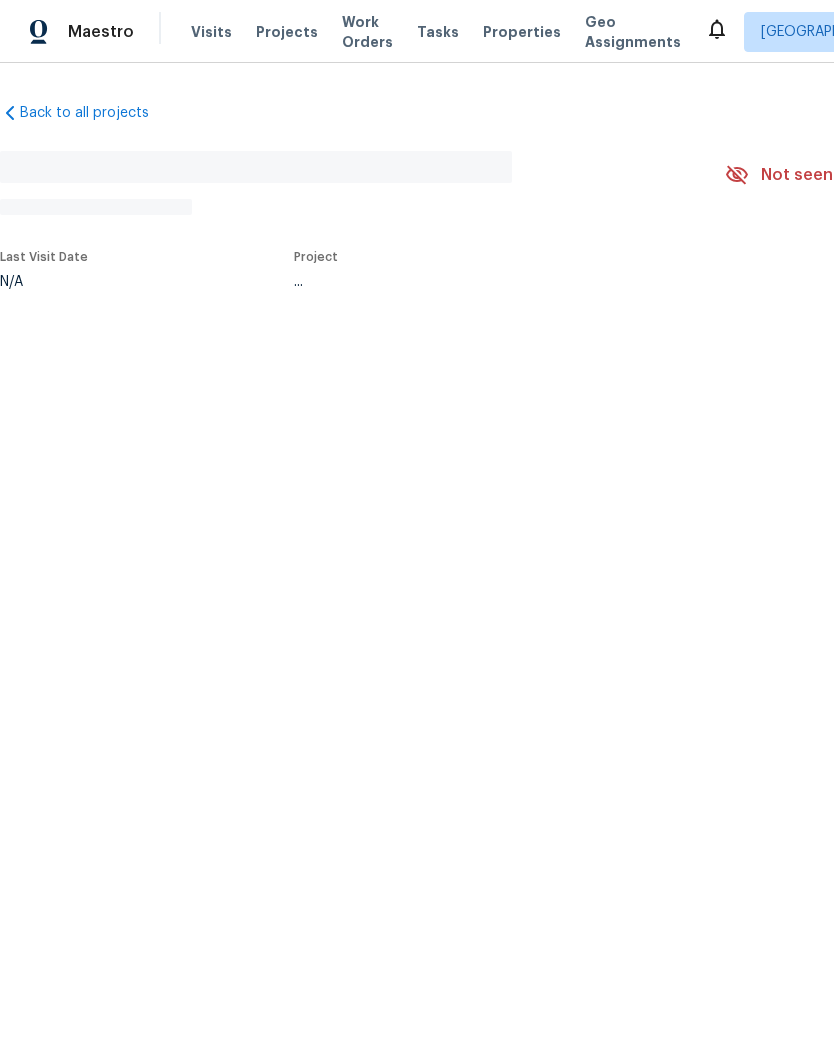 scroll, scrollTop: 0, scrollLeft: 0, axis: both 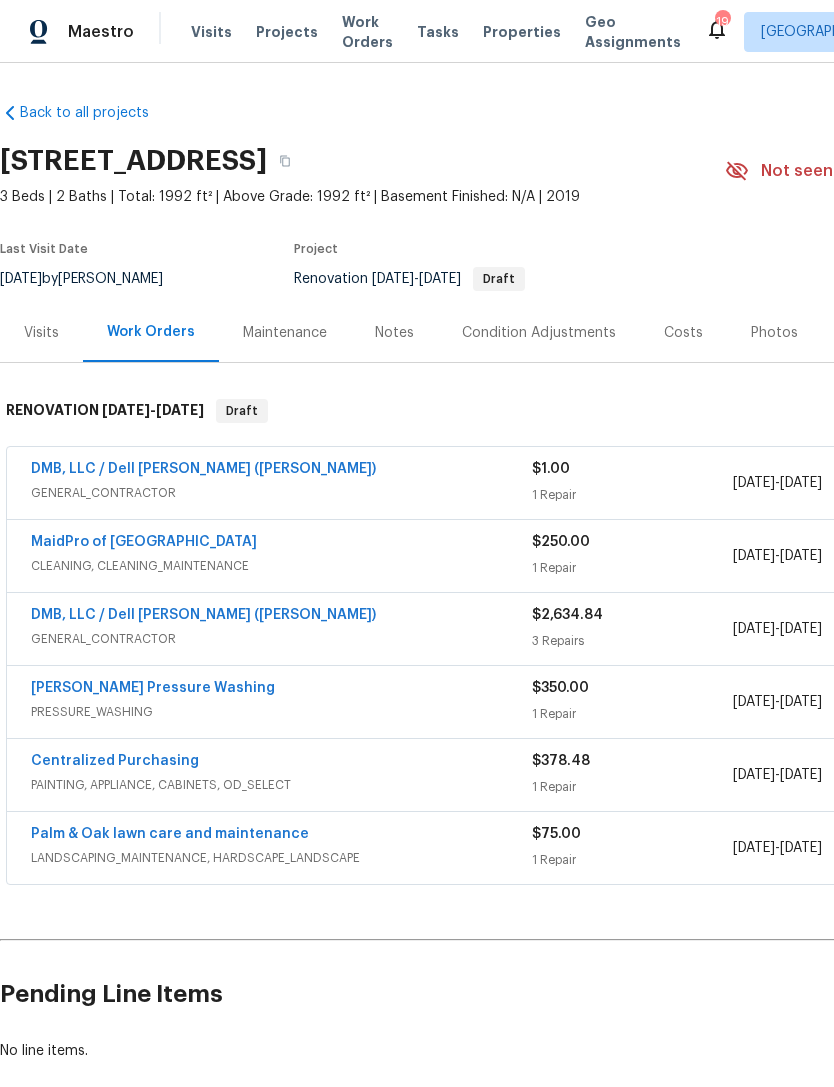 click on "Properties" at bounding box center (522, 32) 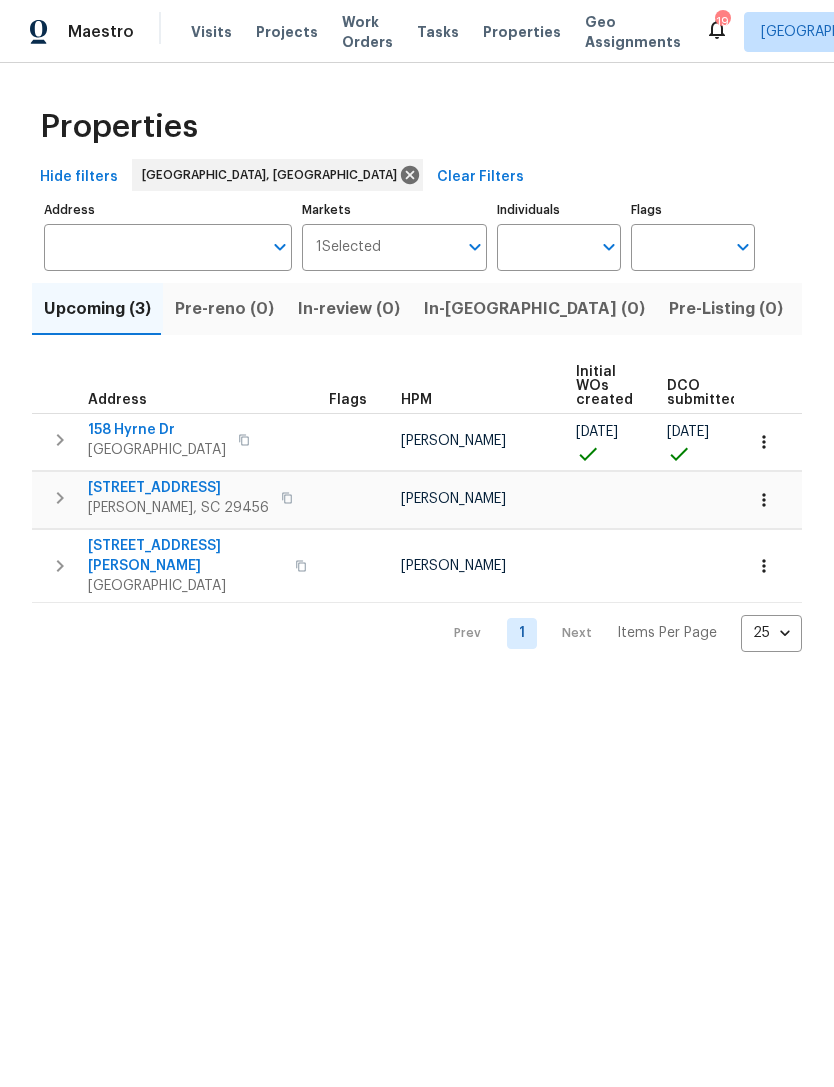 click at bounding box center (764, 442) 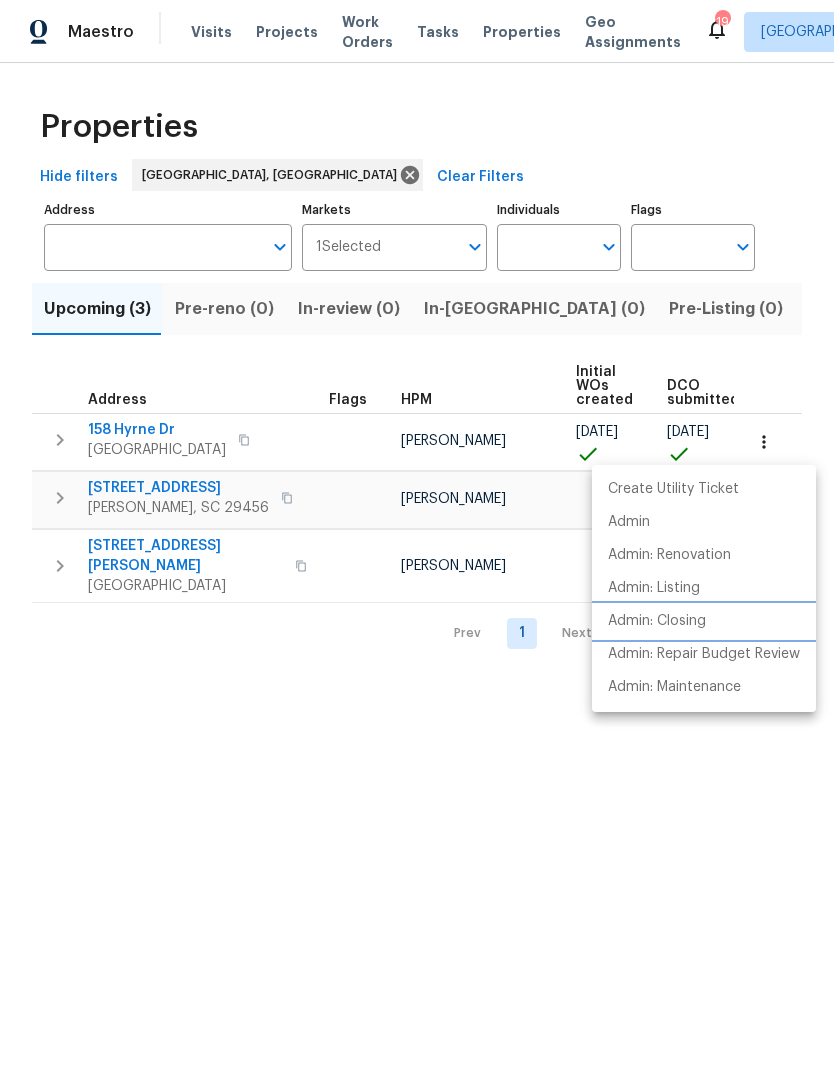 click on "Admin: Closing" at bounding box center (657, 621) 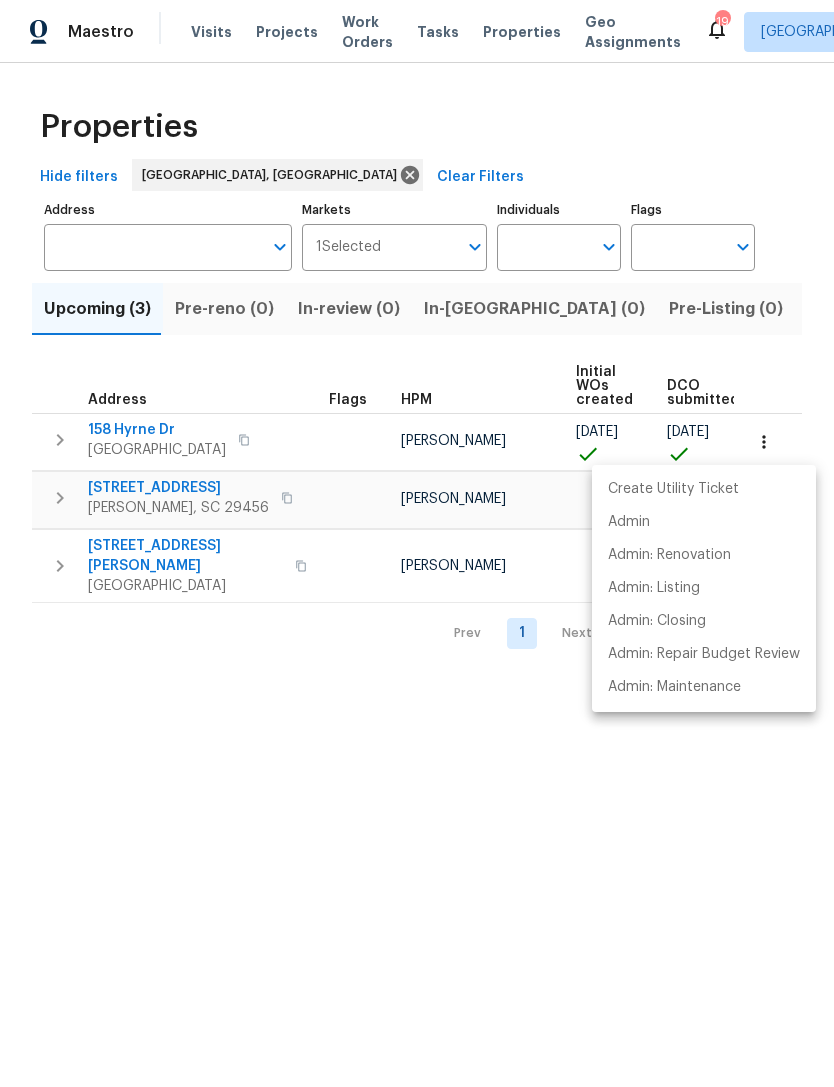 click at bounding box center [417, 543] 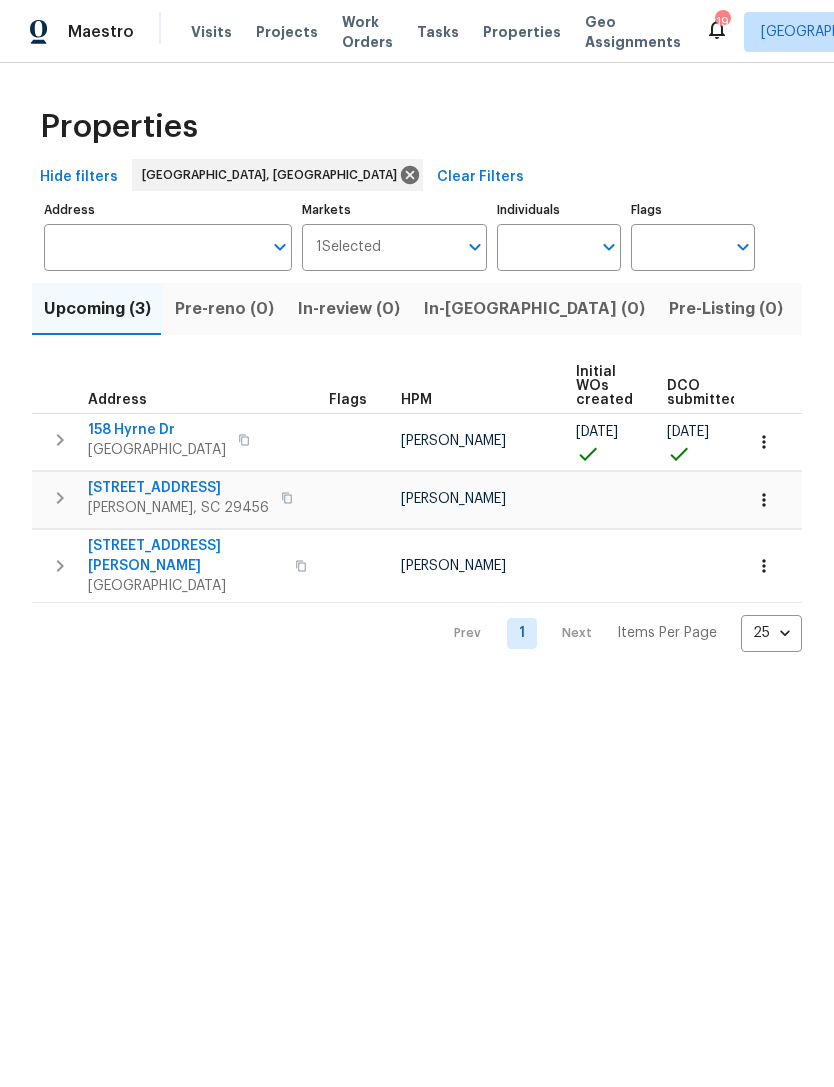 click on "19" at bounding box center (723, 18) 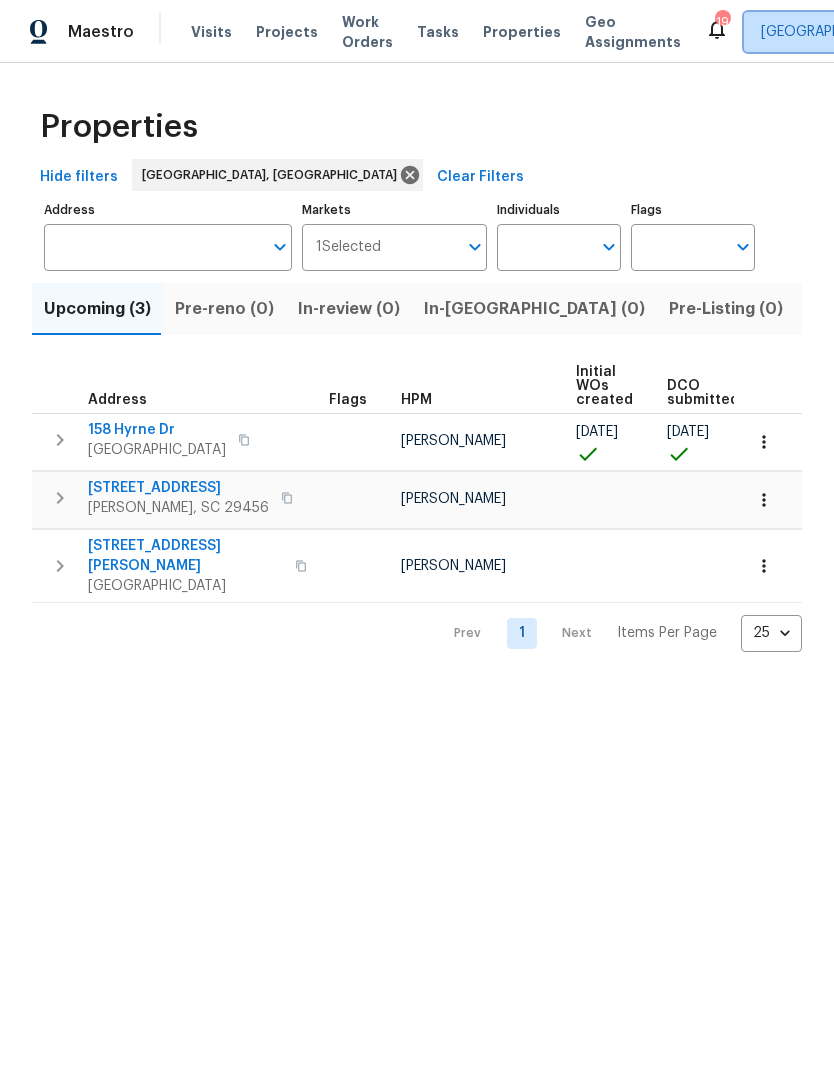 click on "Charleston, SC" at bounding box center [917, 32] 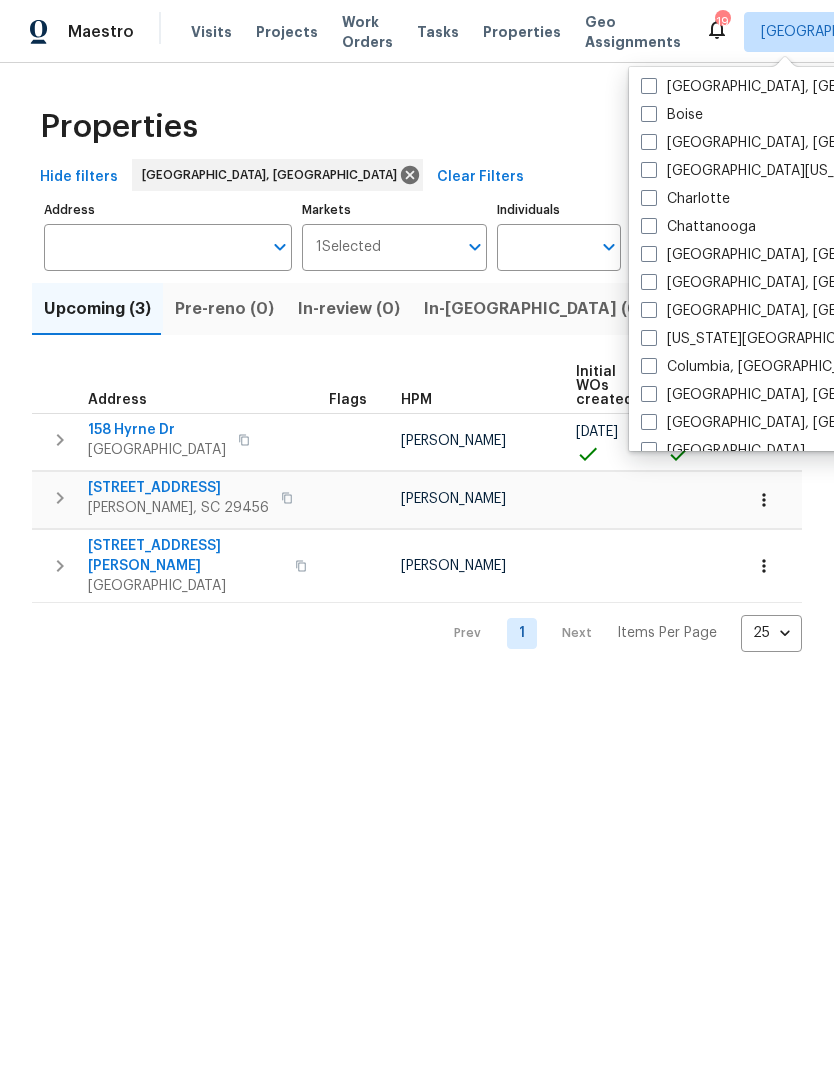 scroll, scrollTop: 172, scrollLeft: 0, axis: vertical 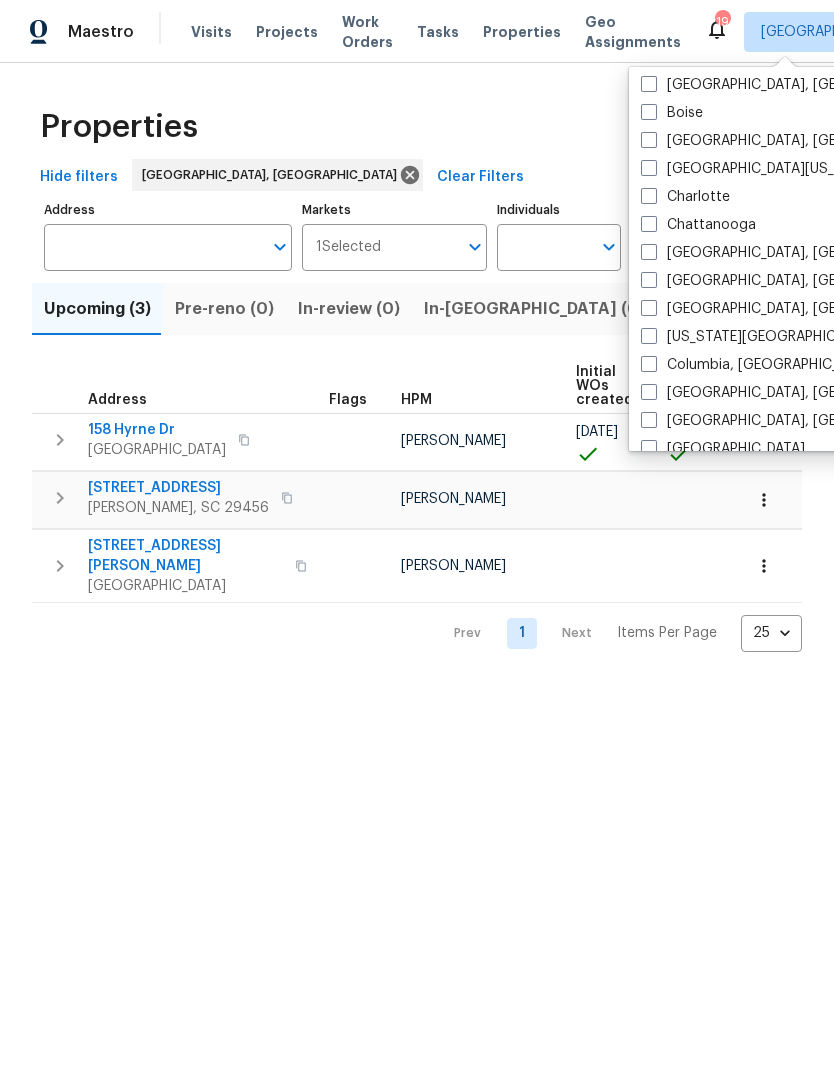 click at bounding box center (649, 364) 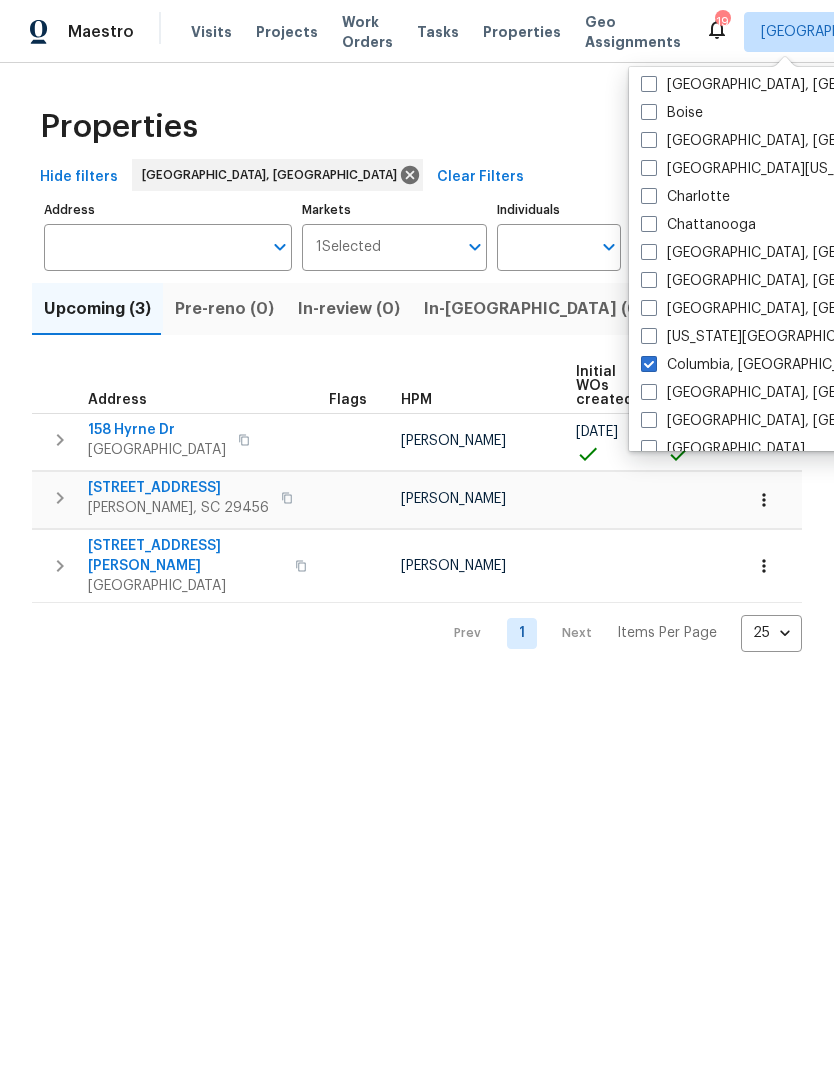 checkbox on "true" 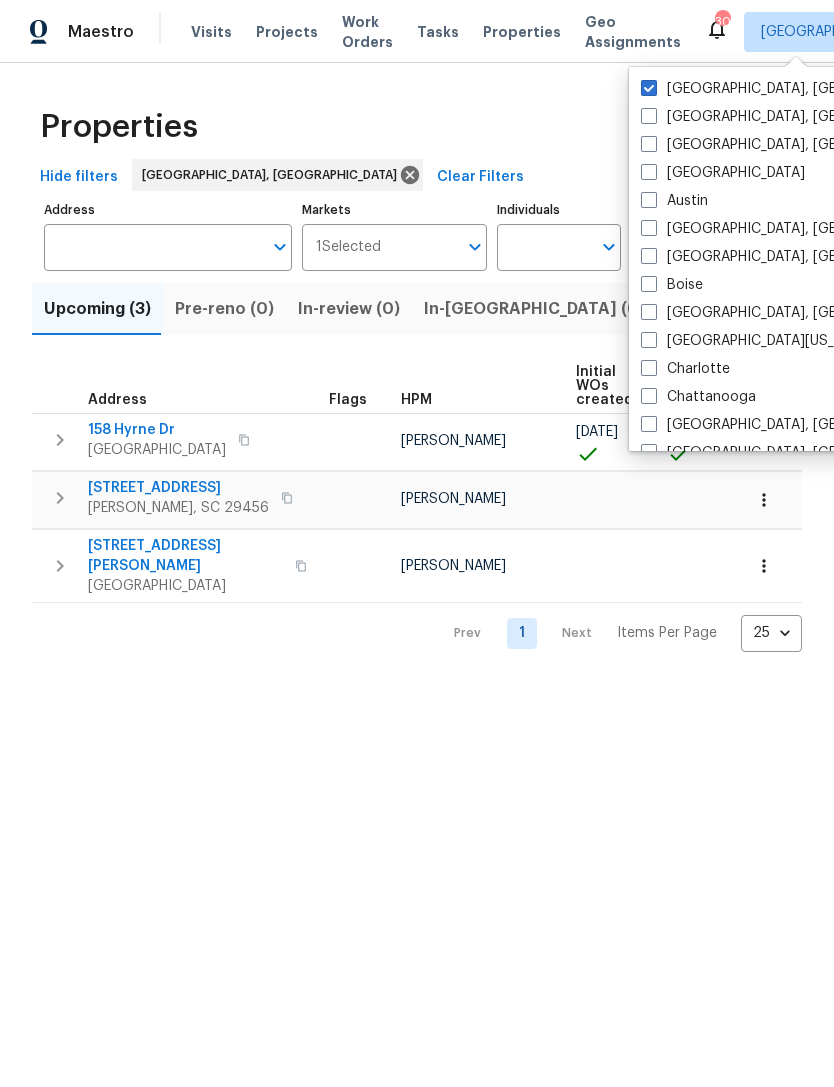scroll, scrollTop: 0, scrollLeft: 0, axis: both 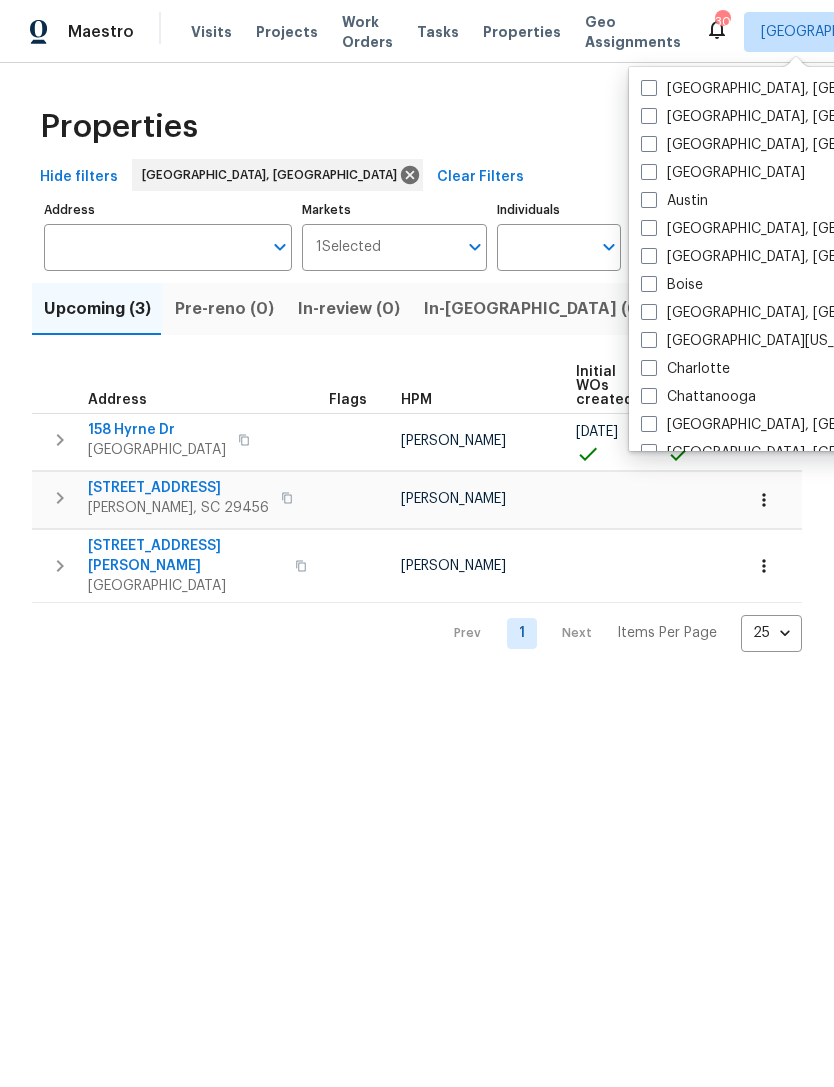 checkbox on "false" 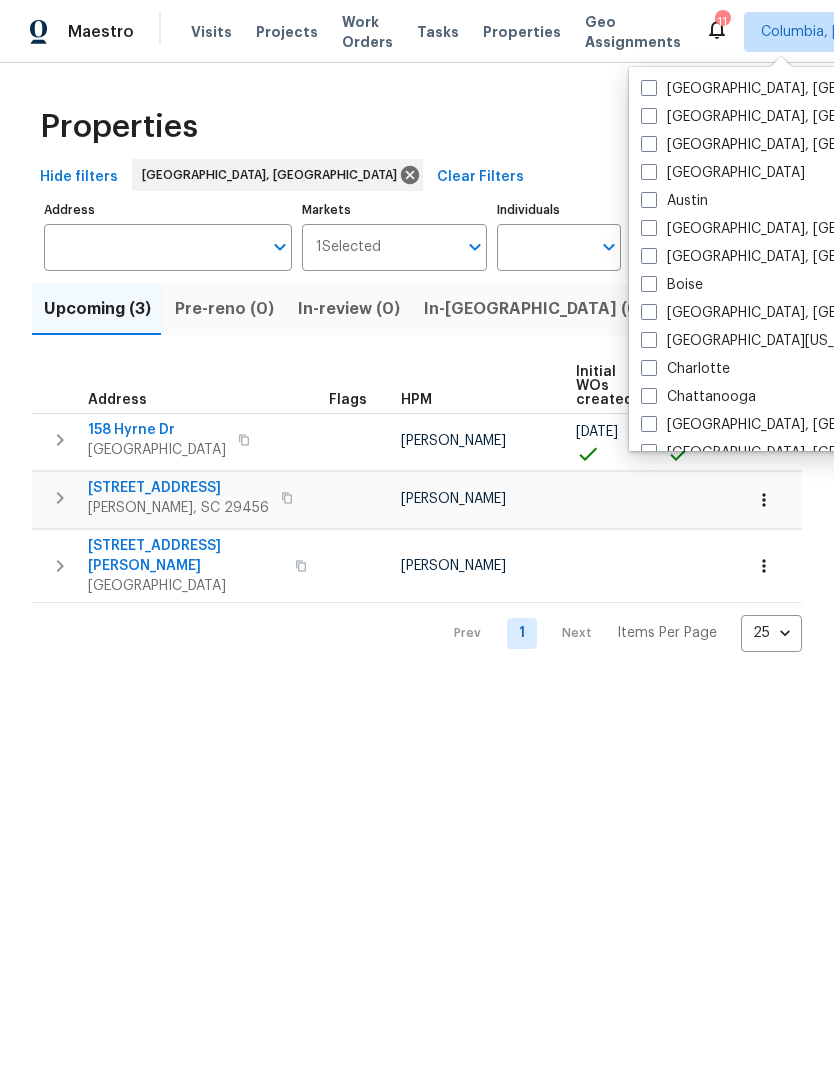 click on "Properties" at bounding box center (417, 127) 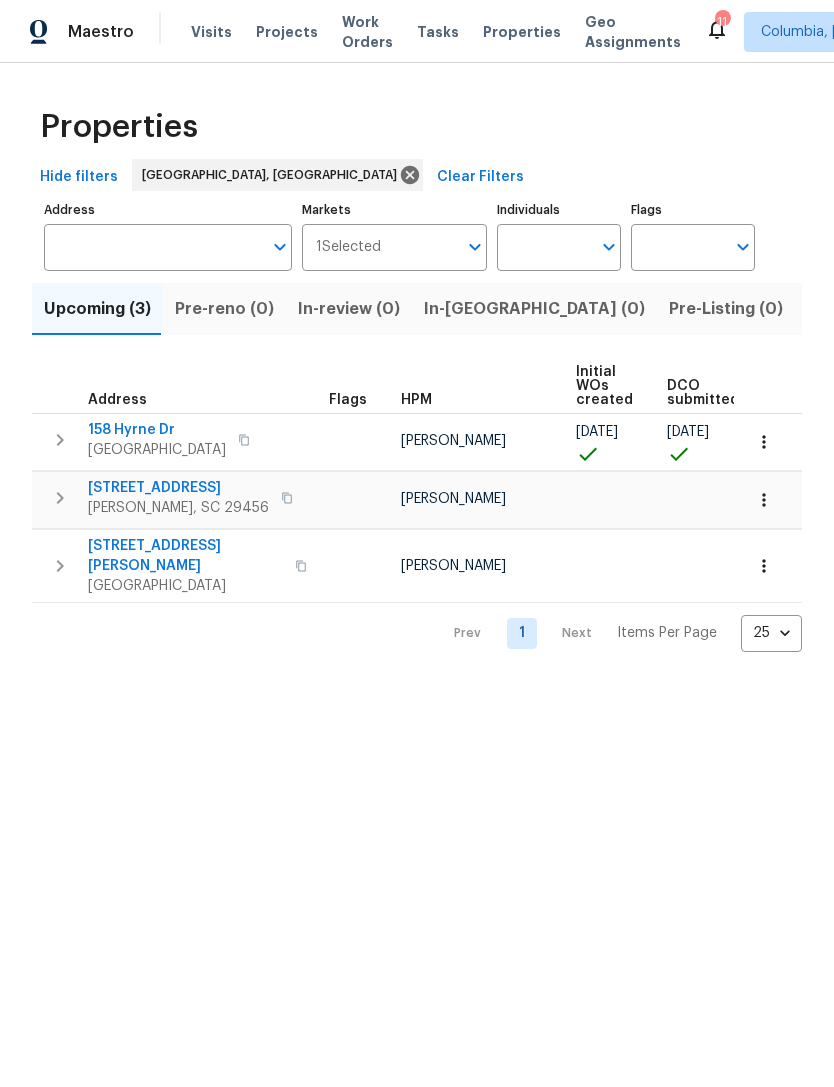 click on "Visits" at bounding box center (211, 32) 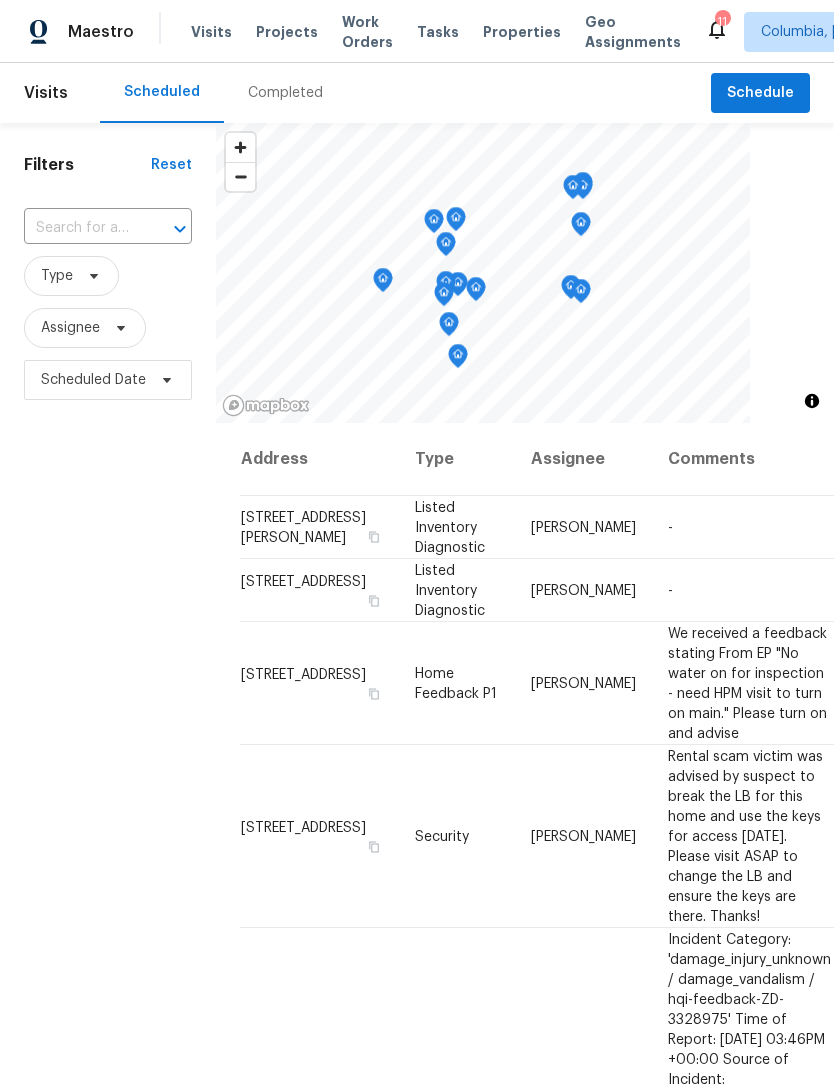 scroll, scrollTop: 0, scrollLeft: 0, axis: both 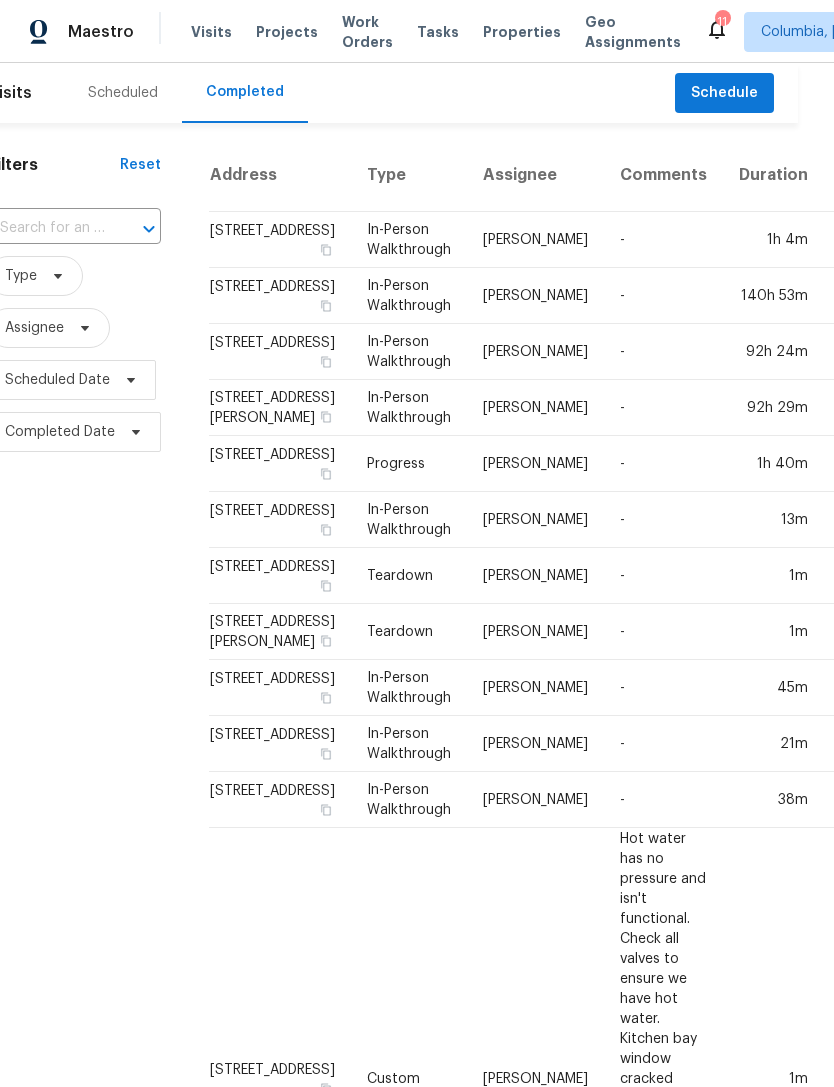 click on "Scheduled" at bounding box center [123, 93] 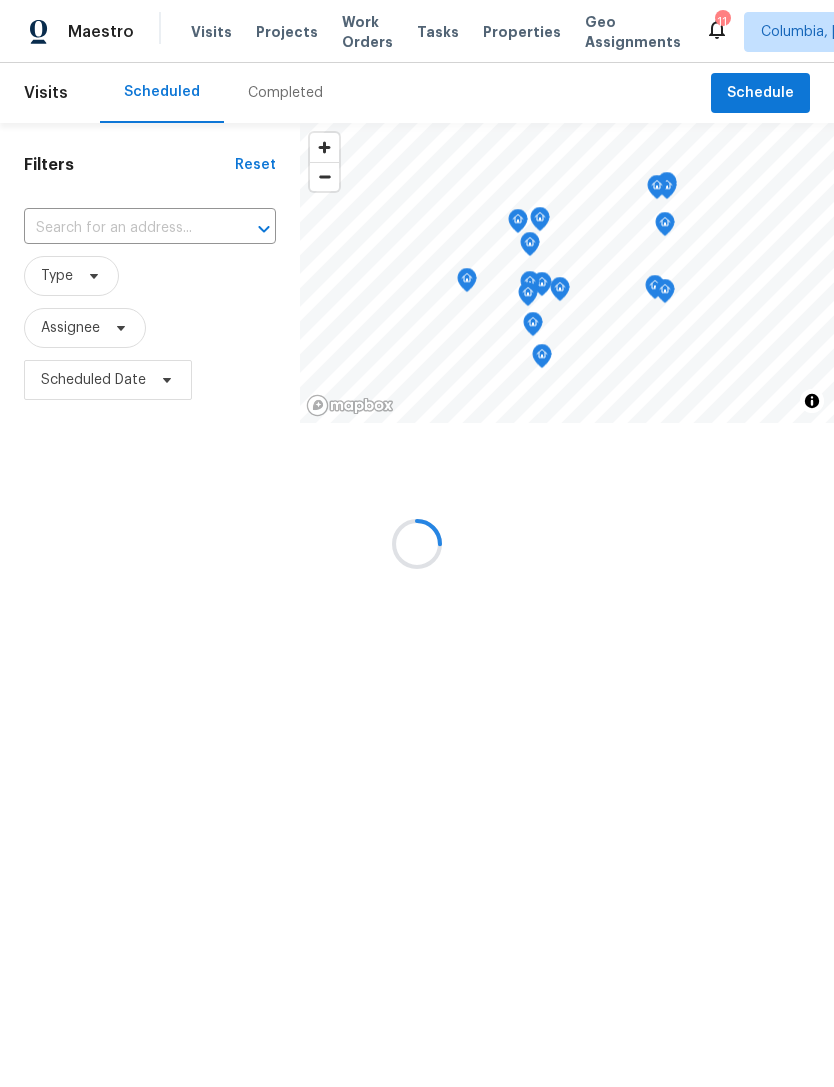 scroll, scrollTop: 0, scrollLeft: 0, axis: both 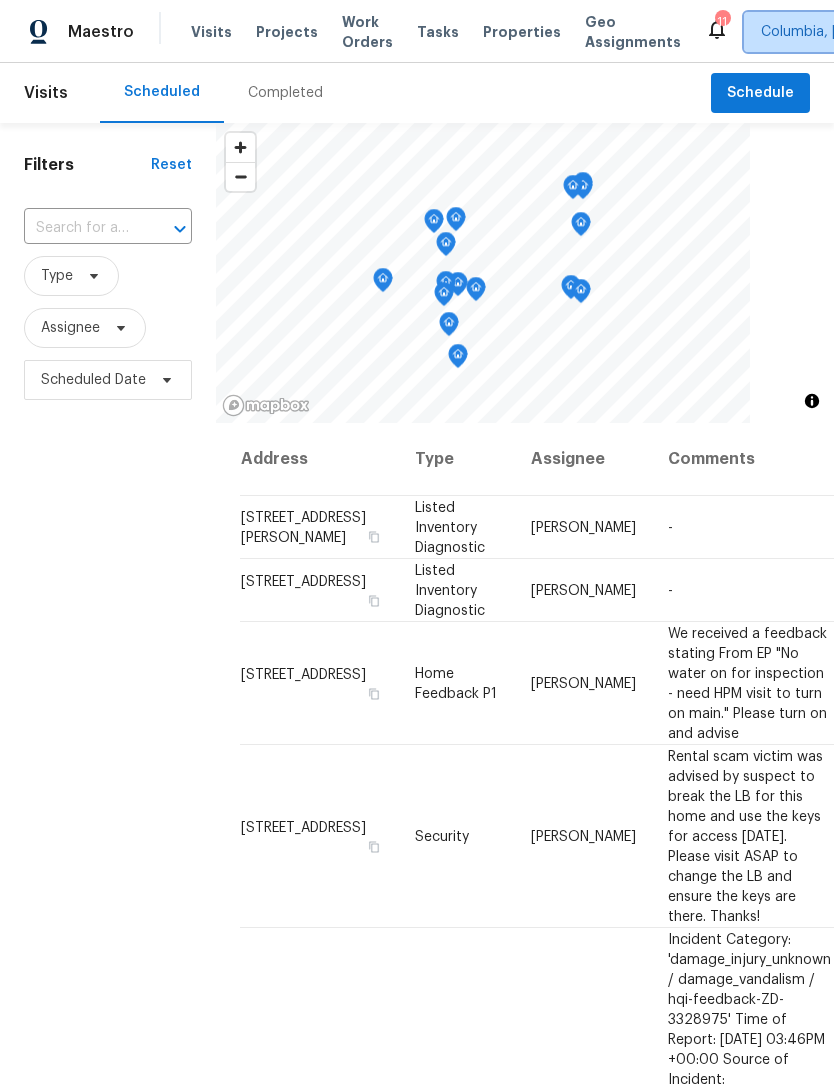 click on "Columbia, SC" at bounding box center [865, 32] 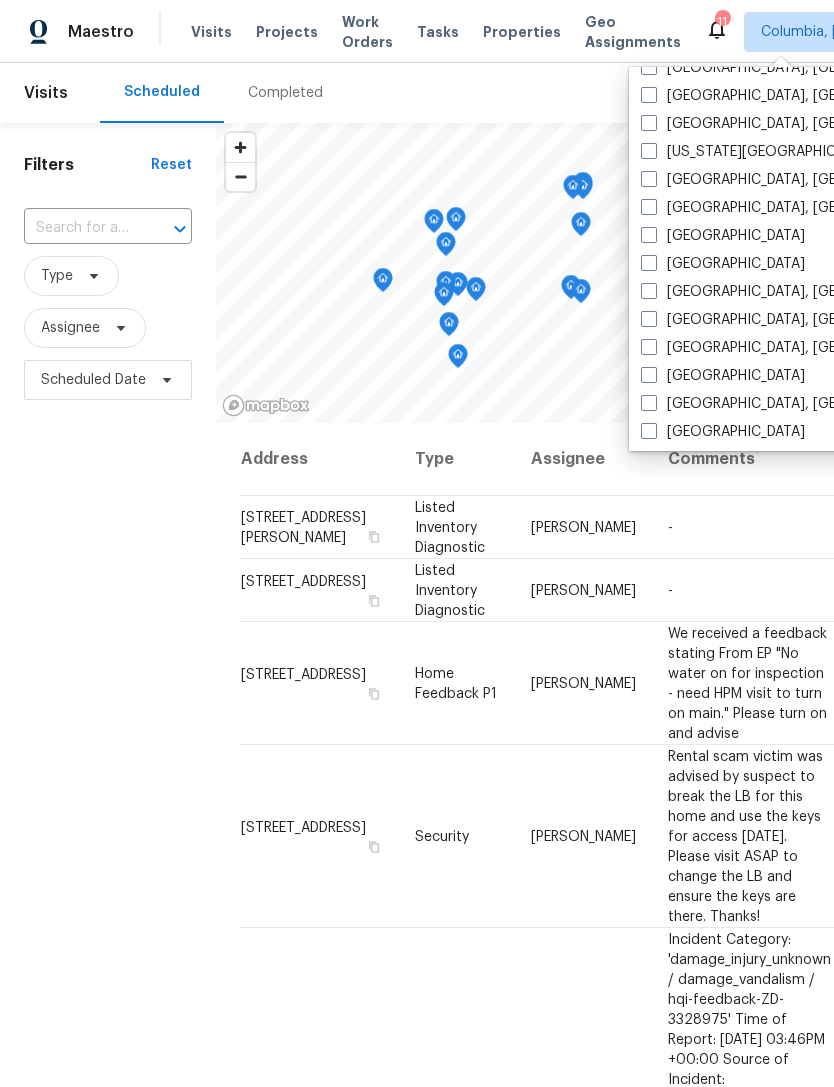 scroll, scrollTop: 389, scrollLeft: 0, axis: vertical 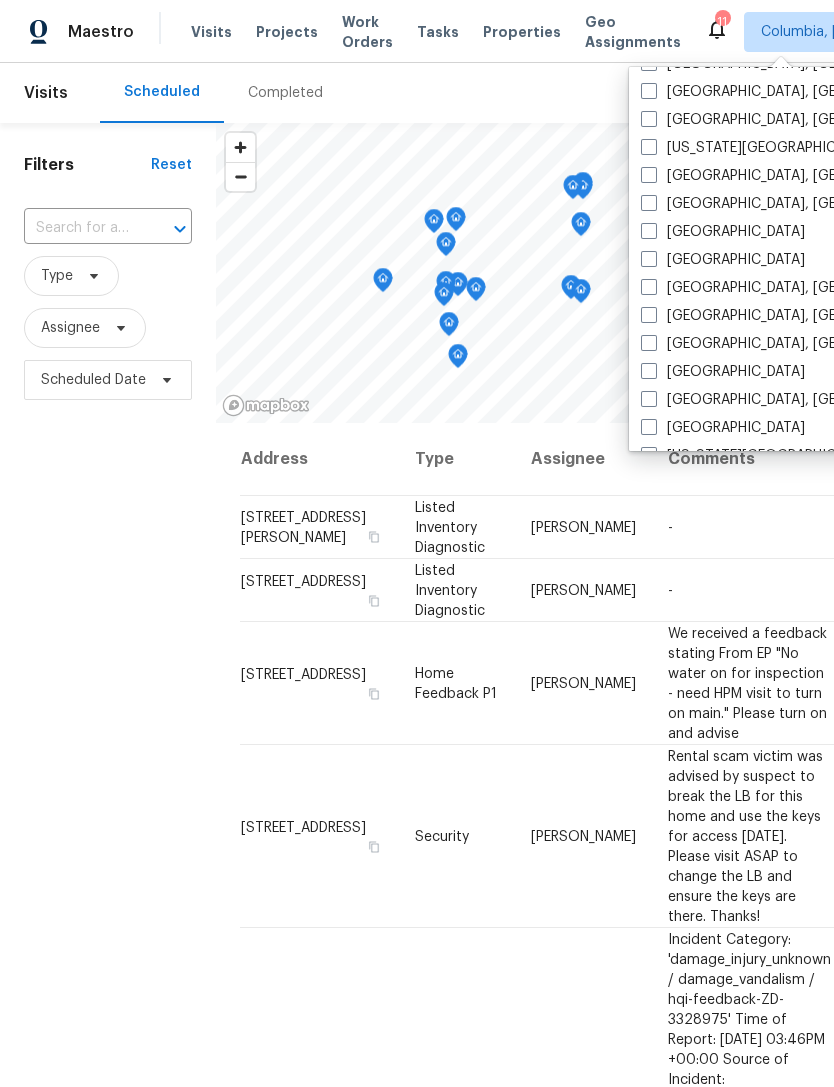 click at bounding box center [649, 343] 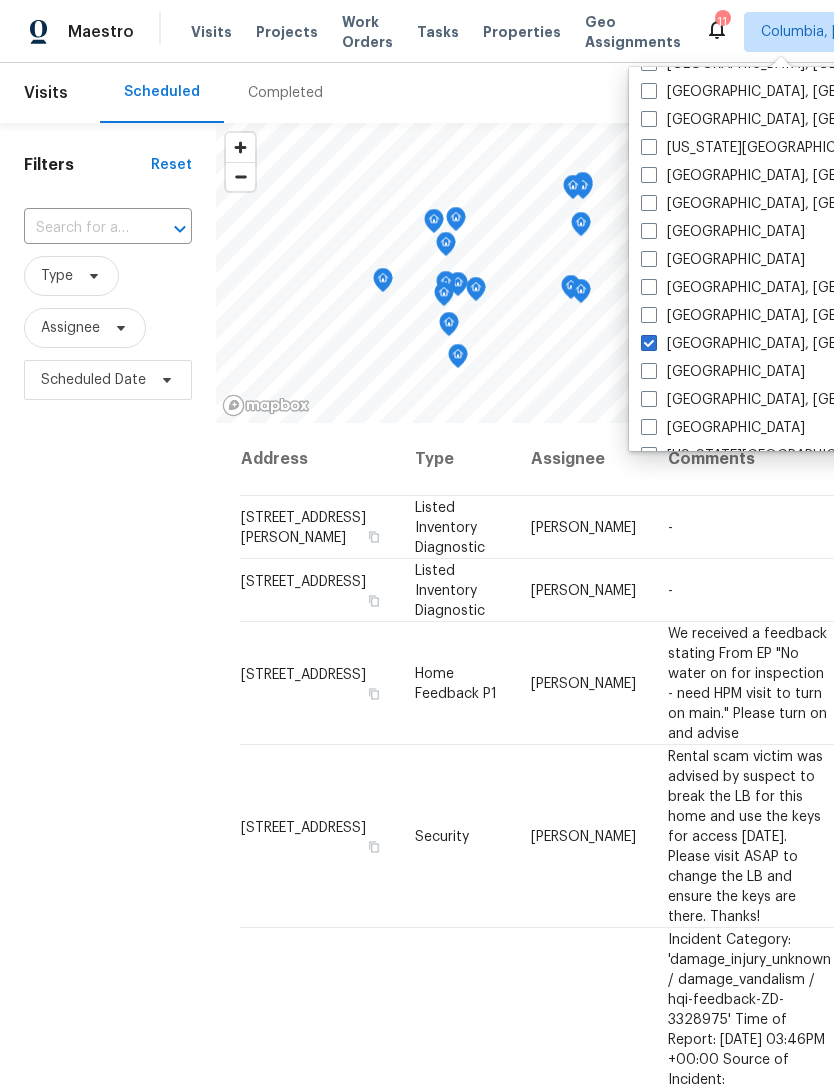 checkbox on "true" 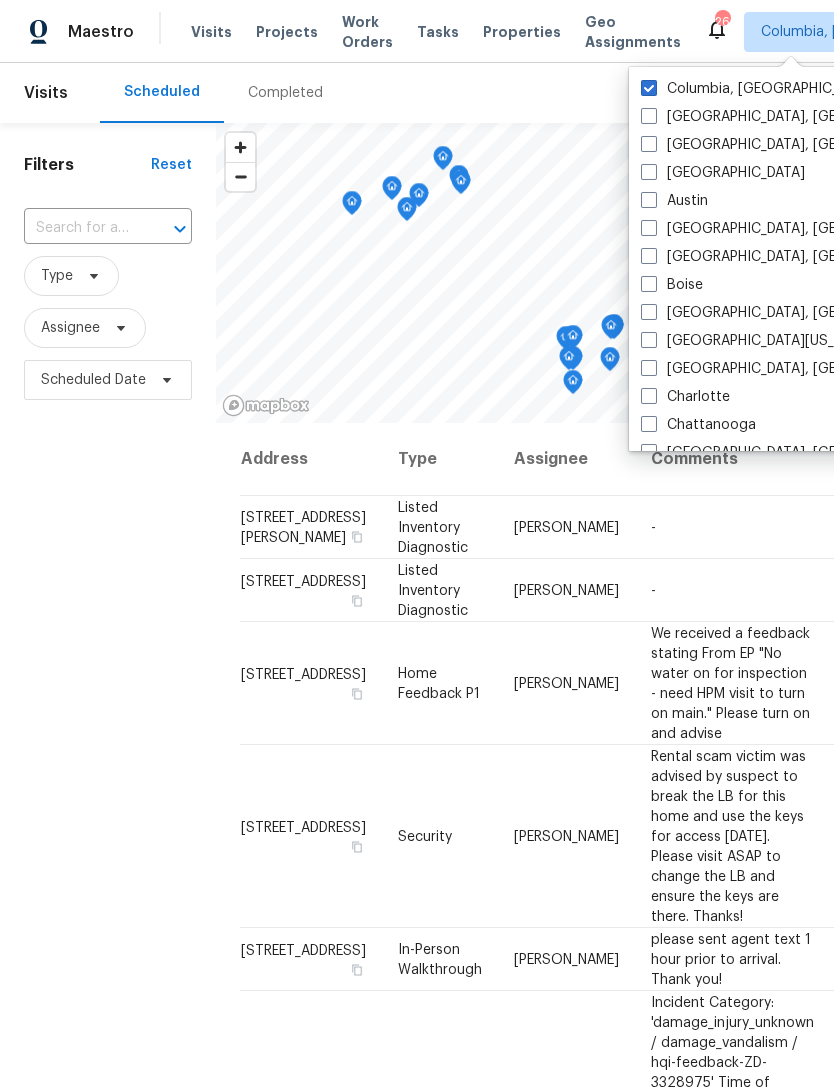 scroll, scrollTop: 0, scrollLeft: 0, axis: both 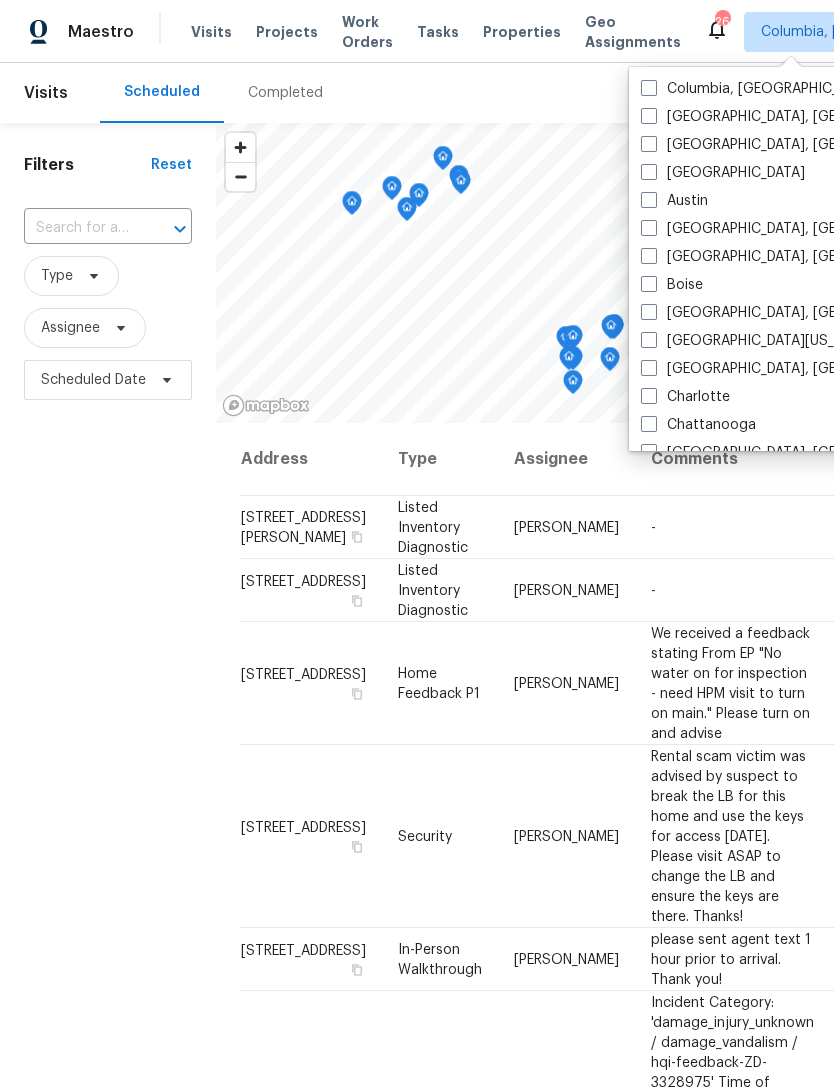 checkbox on "false" 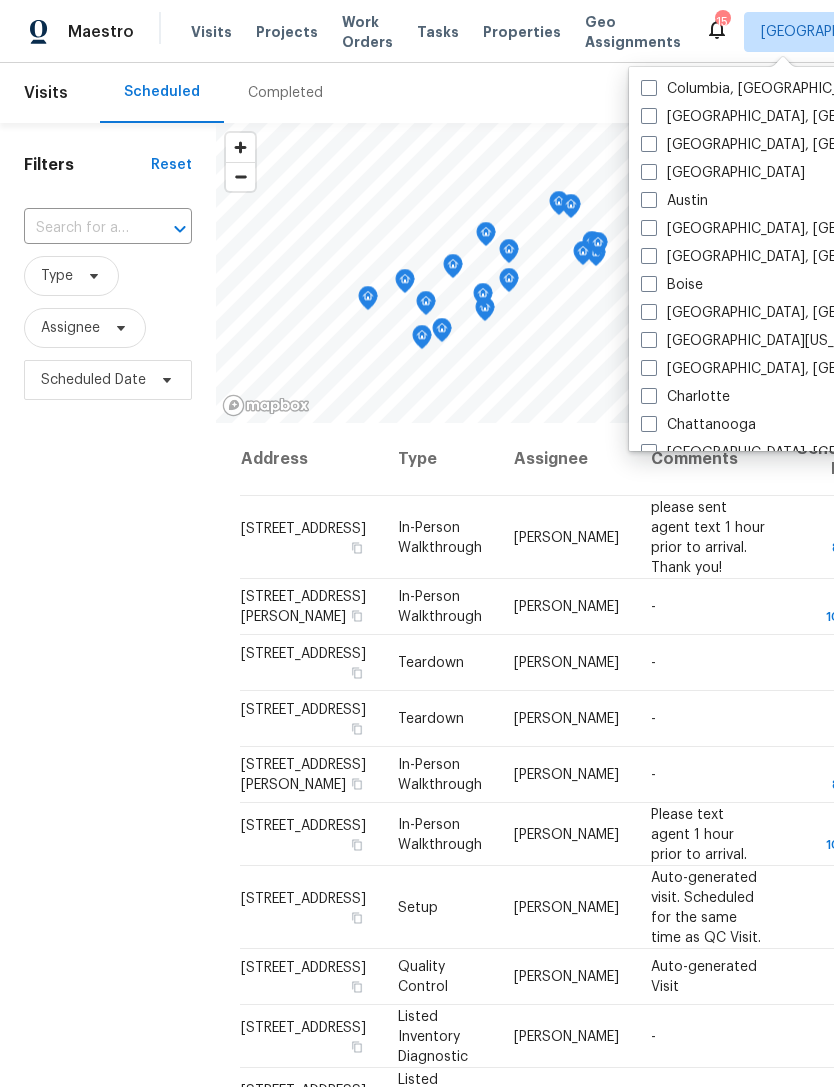 click on "Visits" at bounding box center [211, 32] 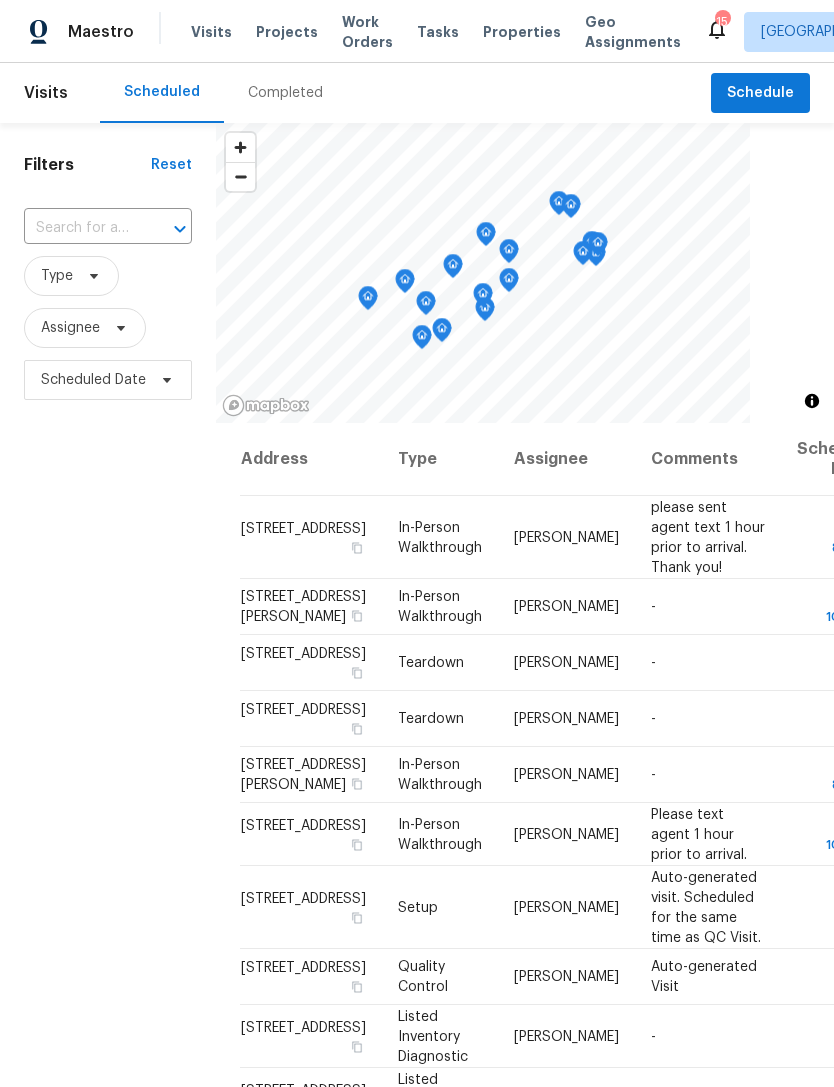 click on "Properties" at bounding box center (522, 32) 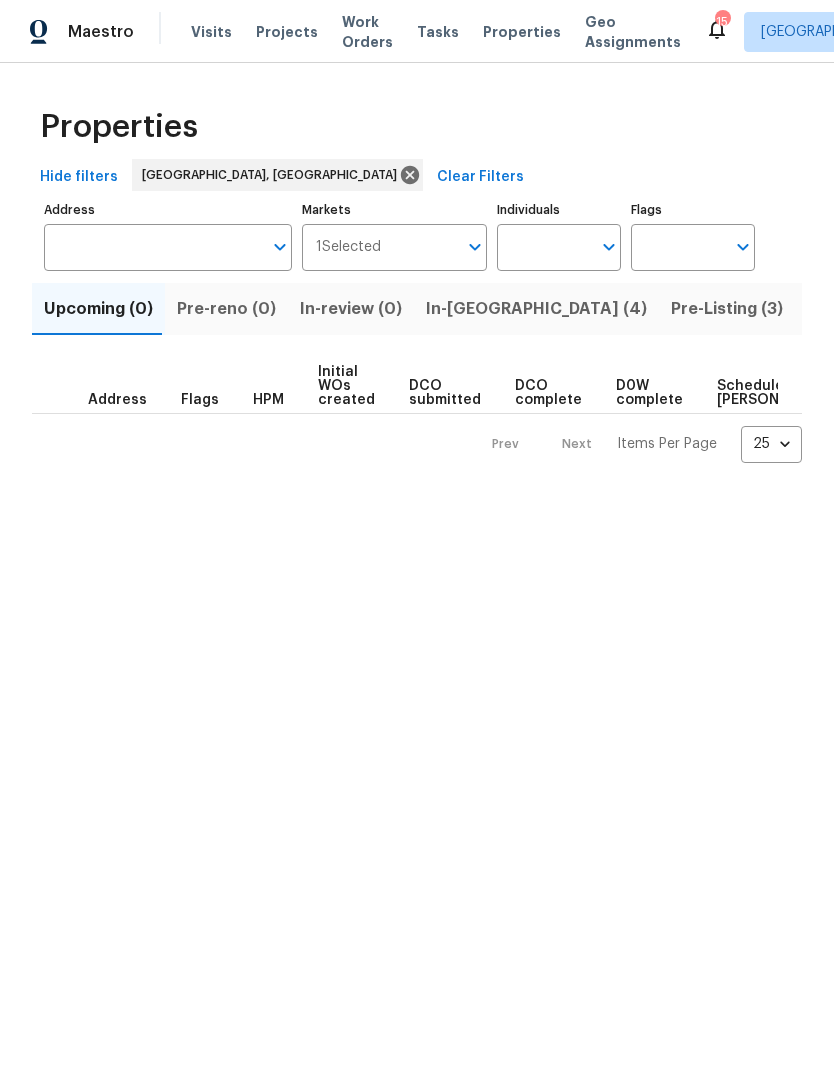 click on "Visits" at bounding box center [211, 32] 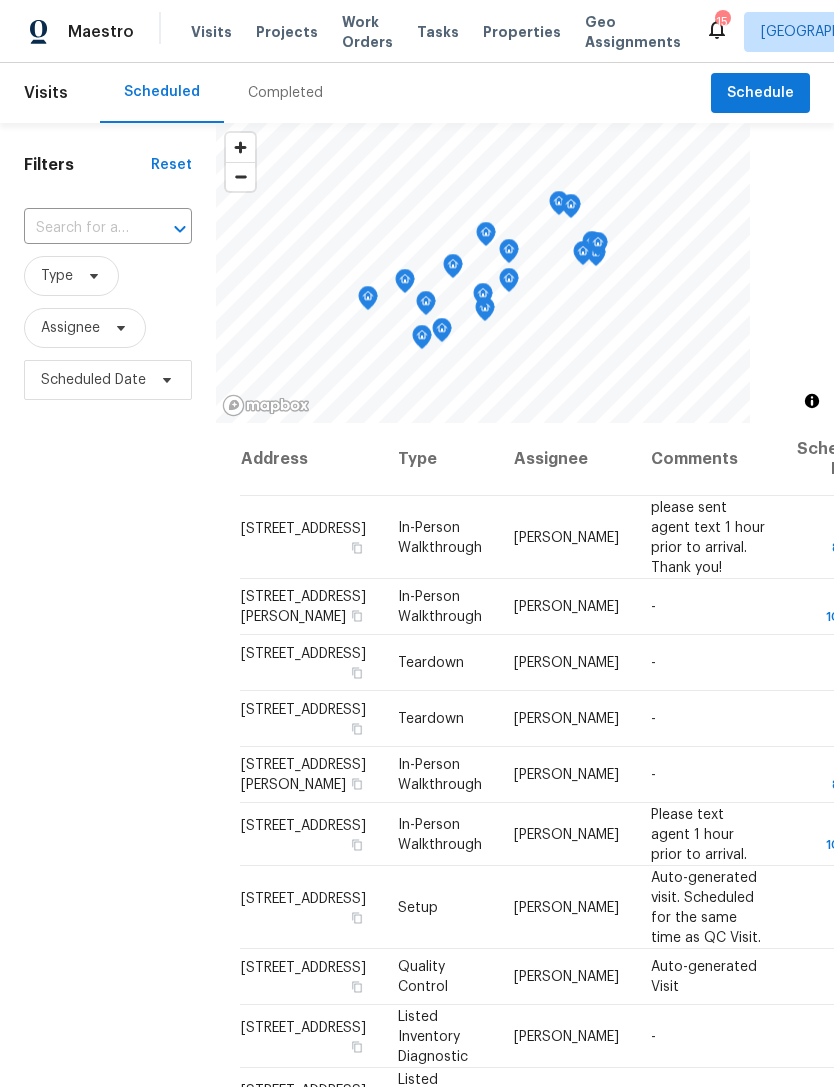 click on "Completed" at bounding box center [285, 93] 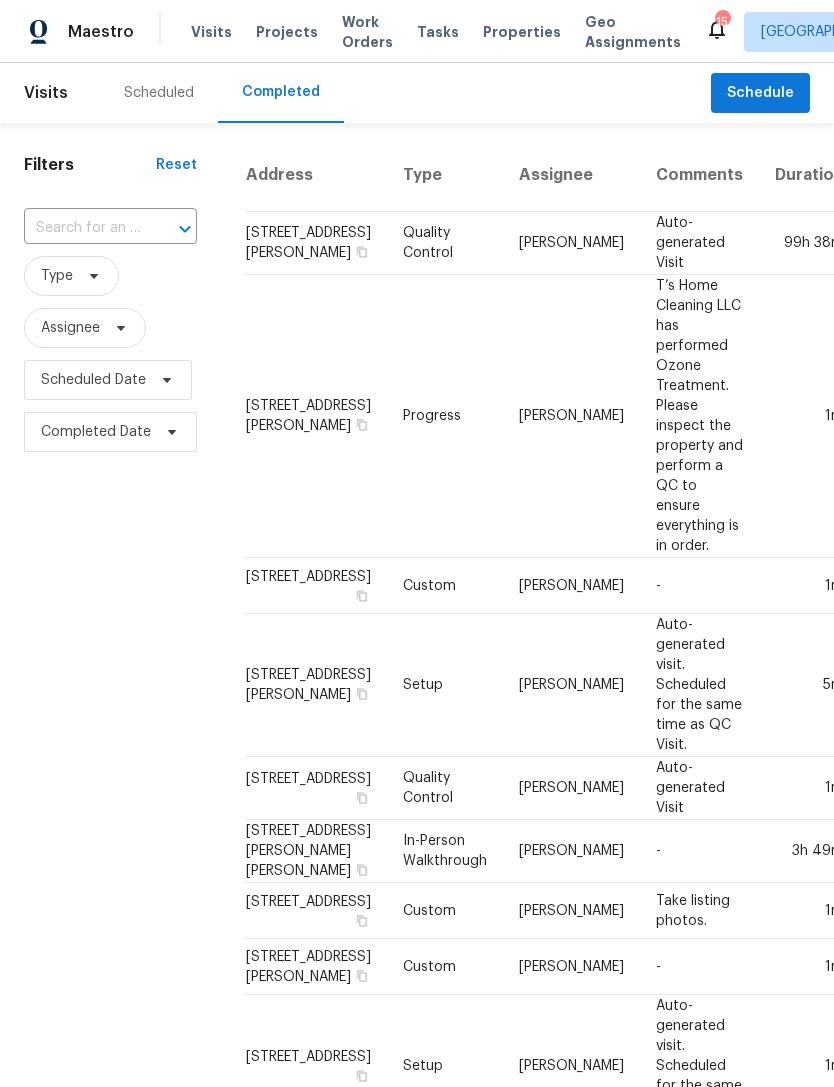 scroll, scrollTop: 0, scrollLeft: 0, axis: both 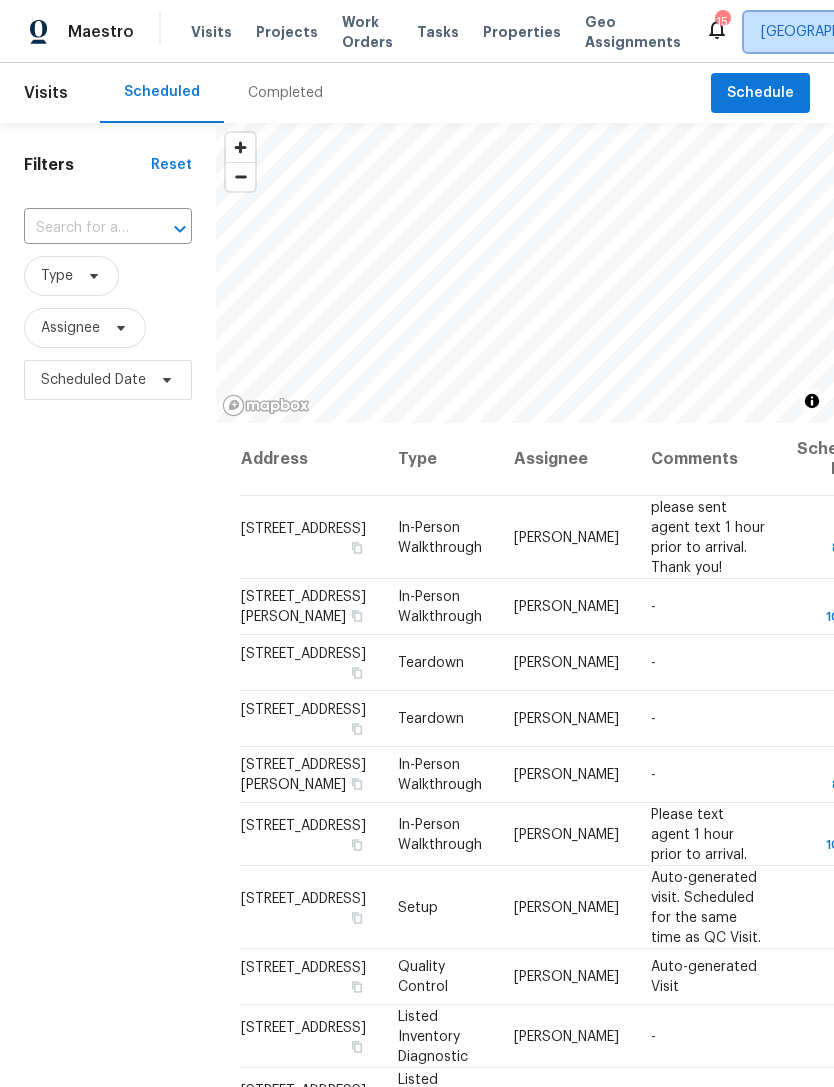 click on "Greenville, SC" at bounding box center [903, 32] 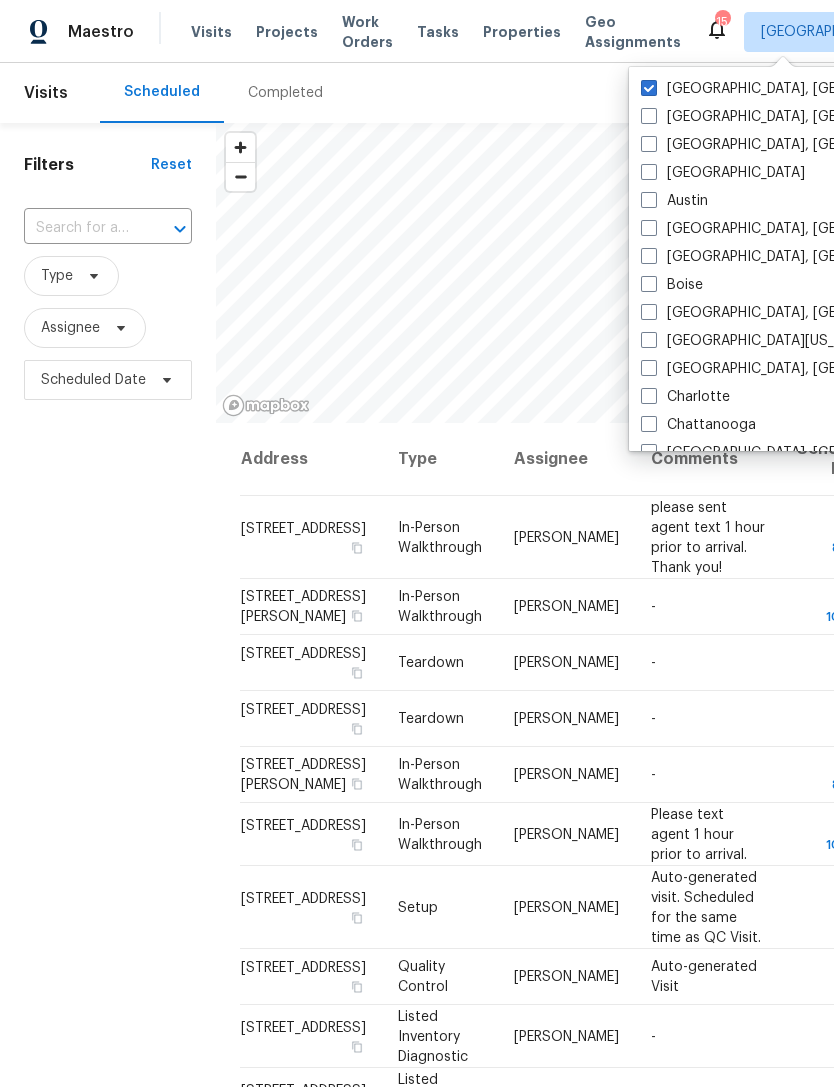 click on "Charleston, SC" at bounding box center (796, 369) 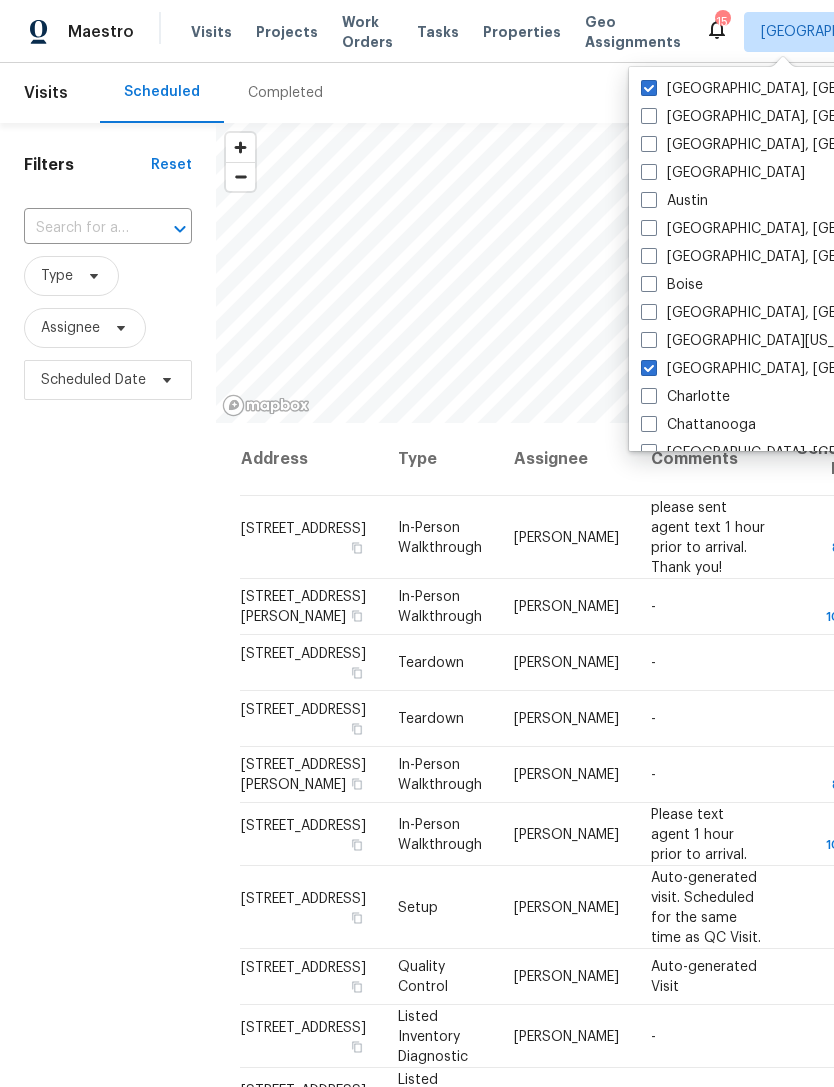checkbox on "true" 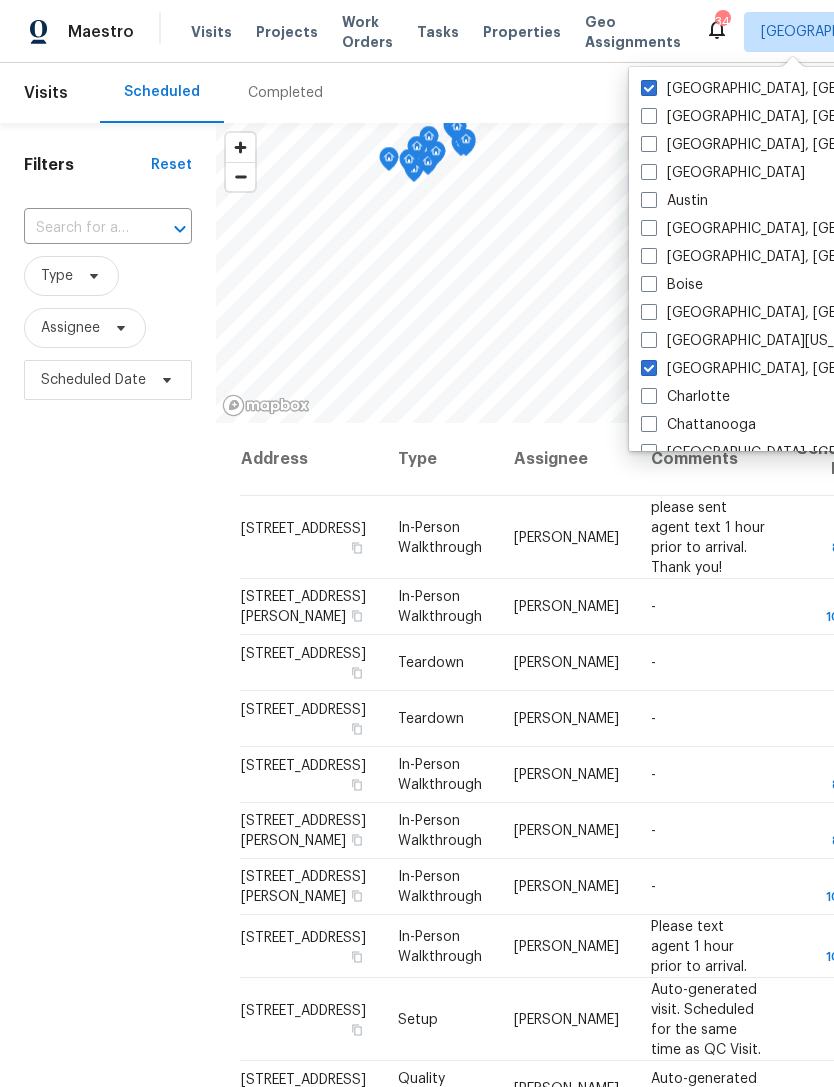 click at bounding box center (649, 88) 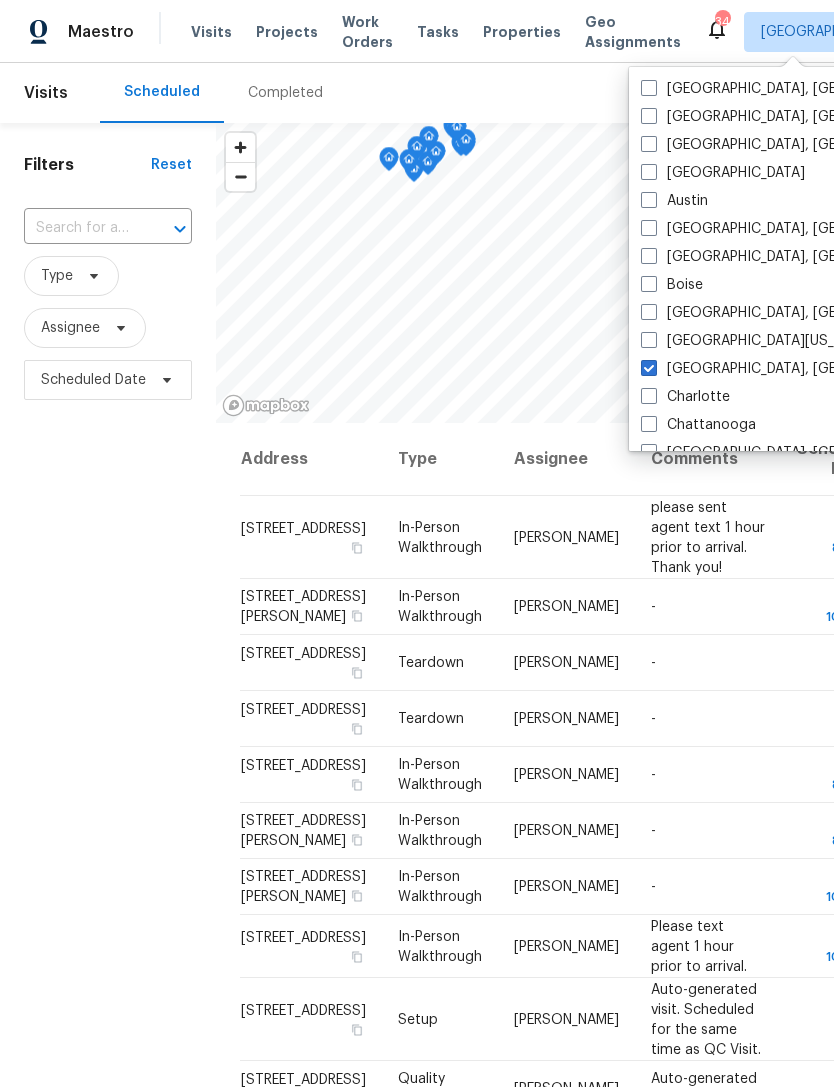 checkbox on "false" 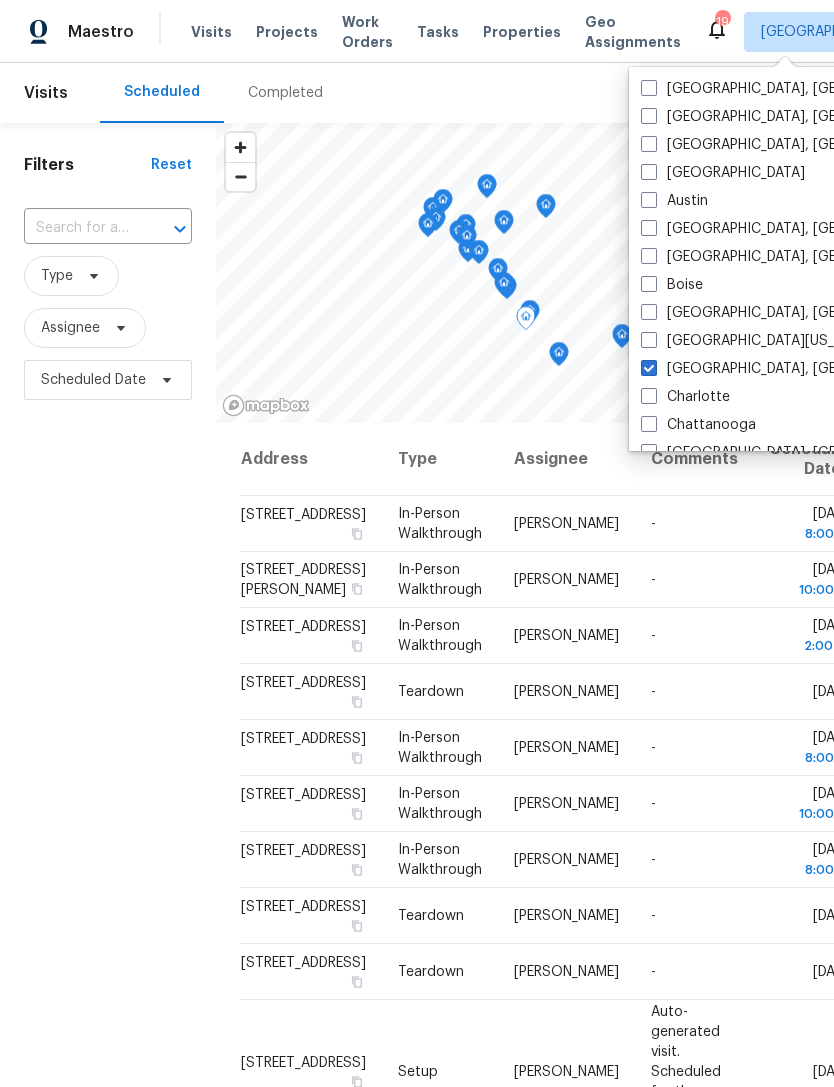 click on "Completed" at bounding box center [285, 93] 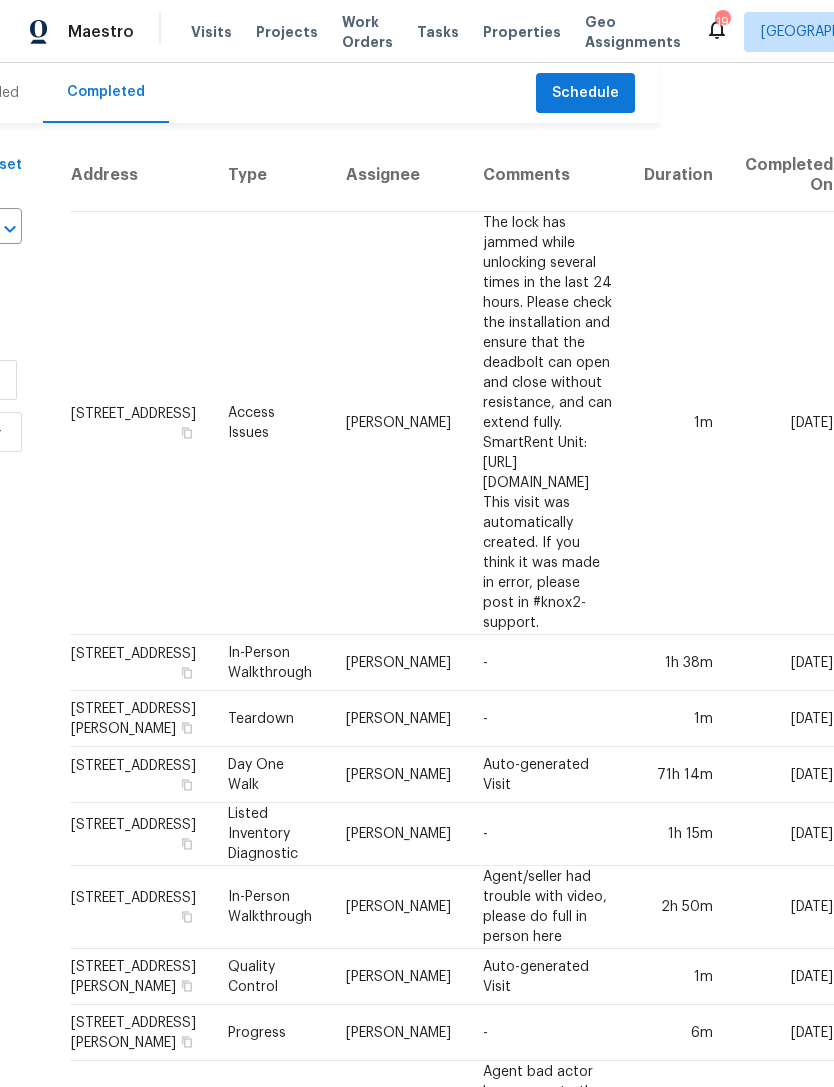 scroll, scrollTop: 0, scrollLeft: 384, axis: horizontal 